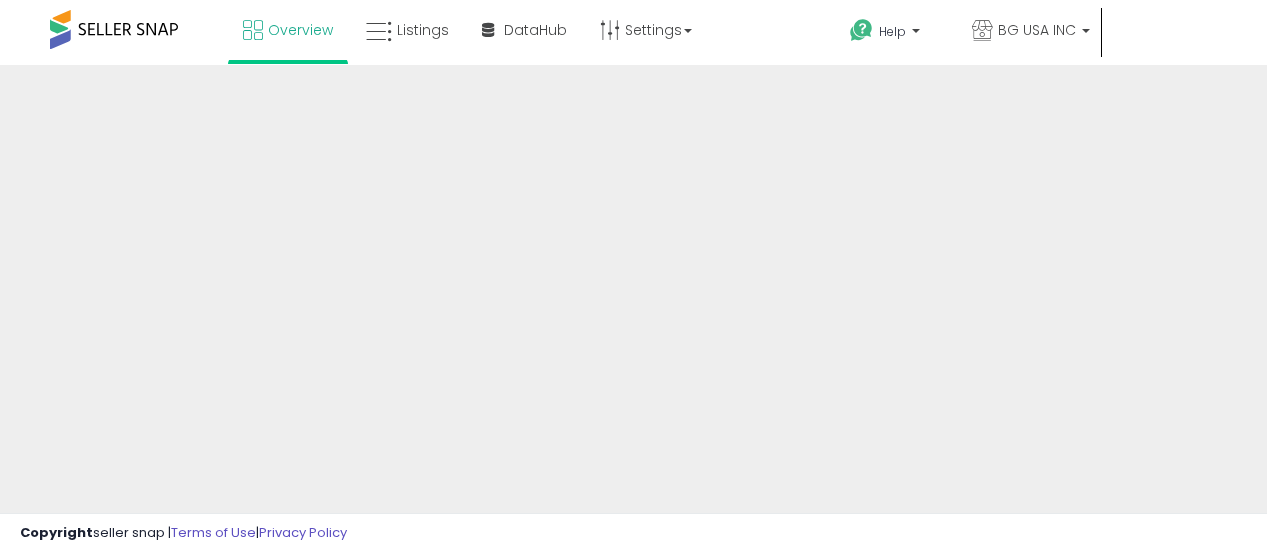 scroll, scrollTop: 0, scrollLeft: 0, axis: both 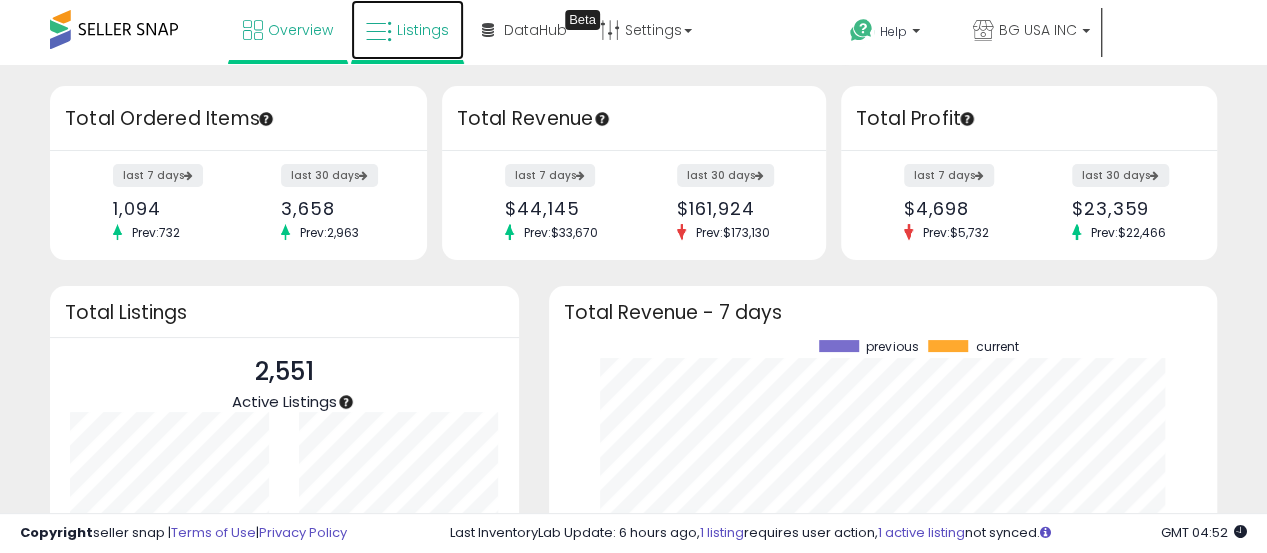 click on "Listings" at bounding box center [423, 30] 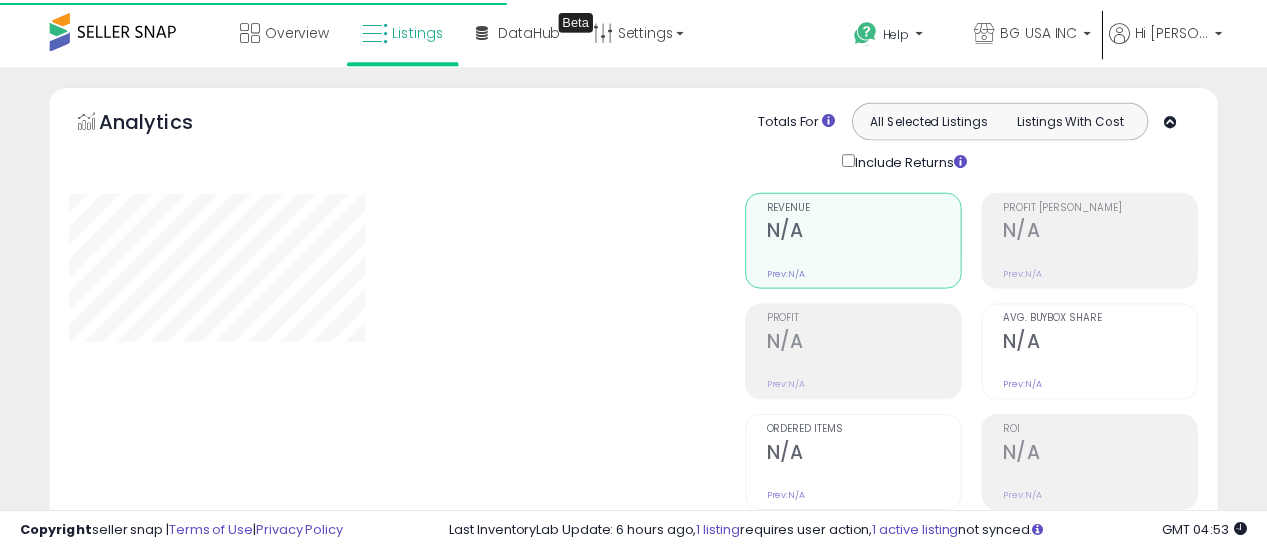 scroll, scrollTop: 0, scrollLeft: 0, axis: both 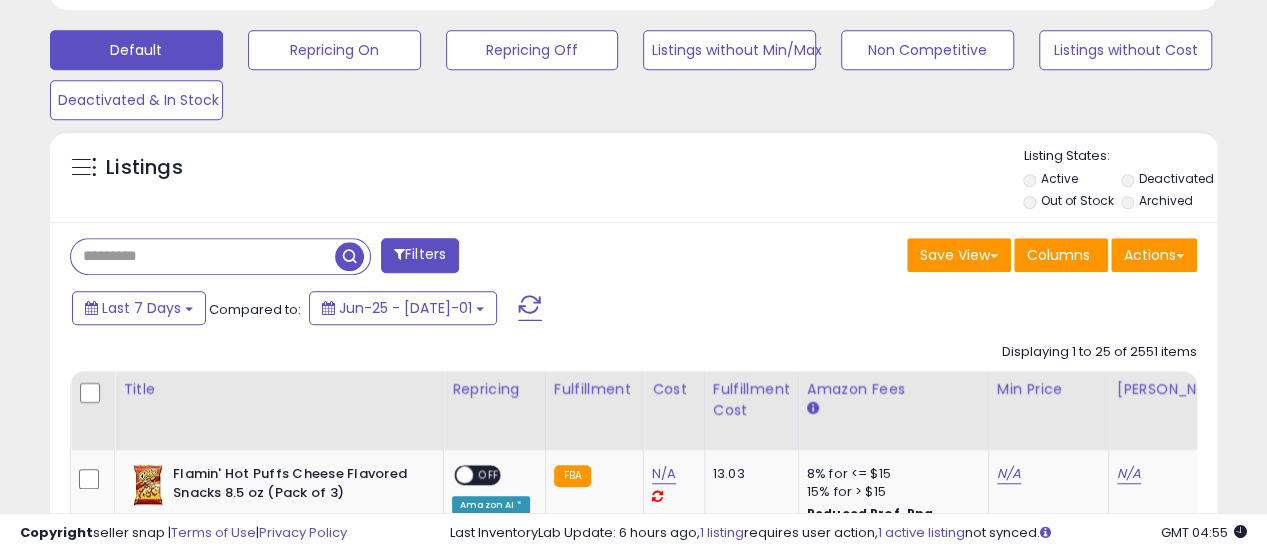 click at bounding box center (203, 256) 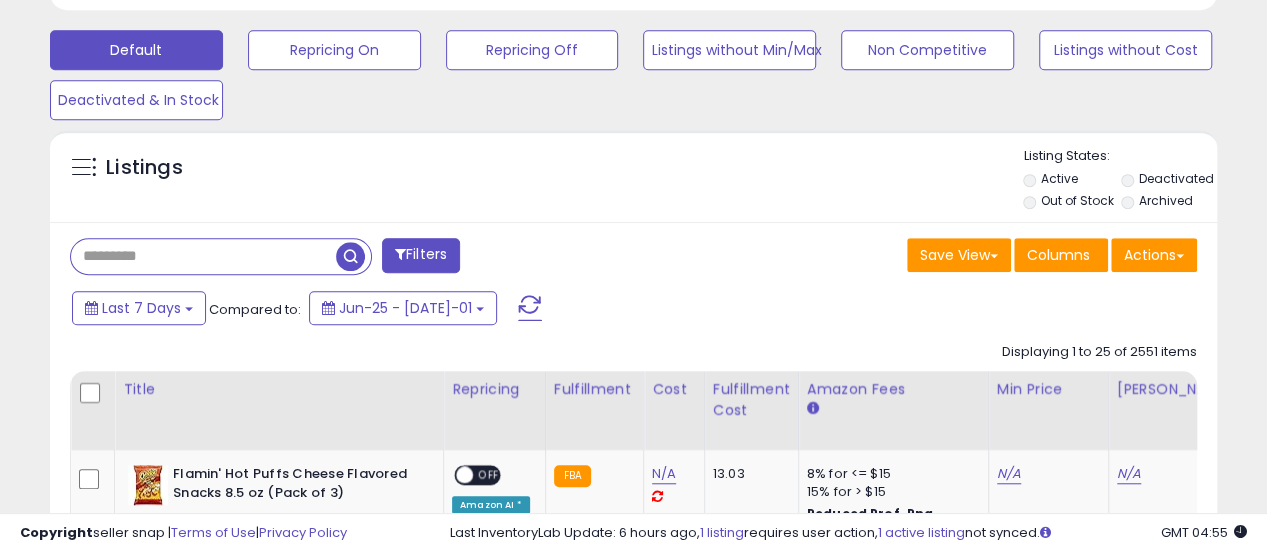 paste on "**********" 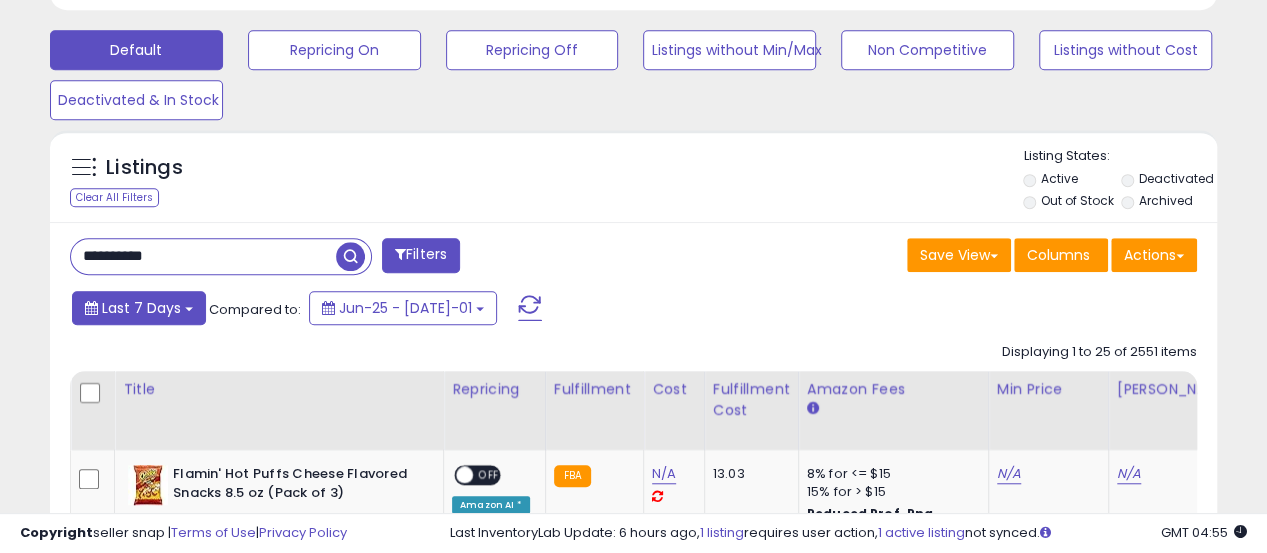 type on "**********" 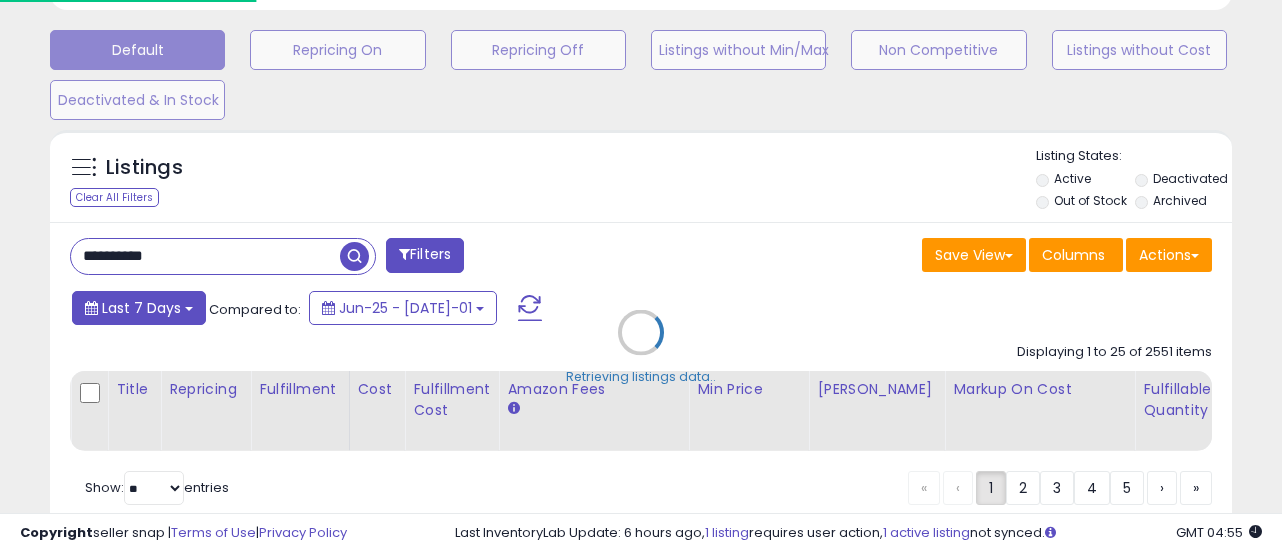 scroll, scrollTop: 999590, scrollLeft: 999316, axis: both 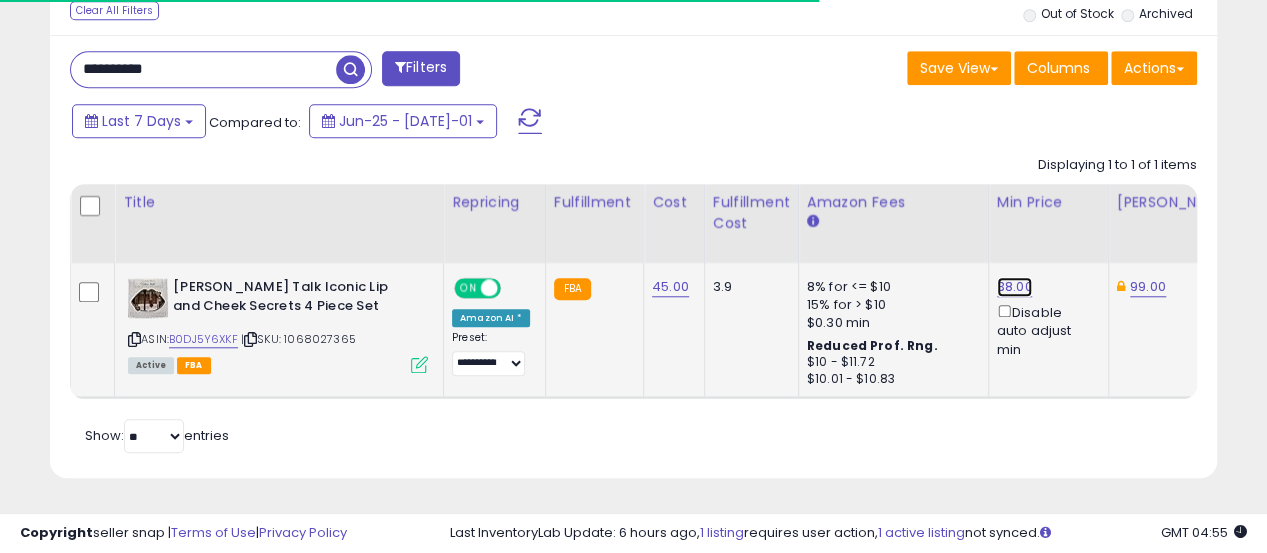 click on "38.00" at bounding box center (1015, 287) 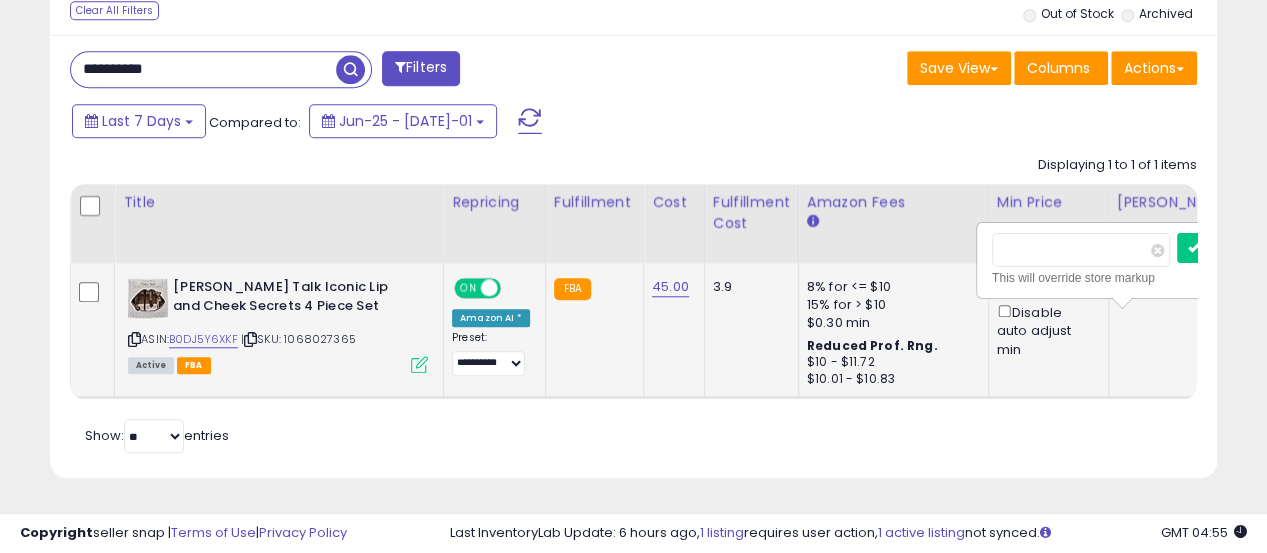 scroll, scrollTop: 0, scrollLeft: 8, axis: horizontal 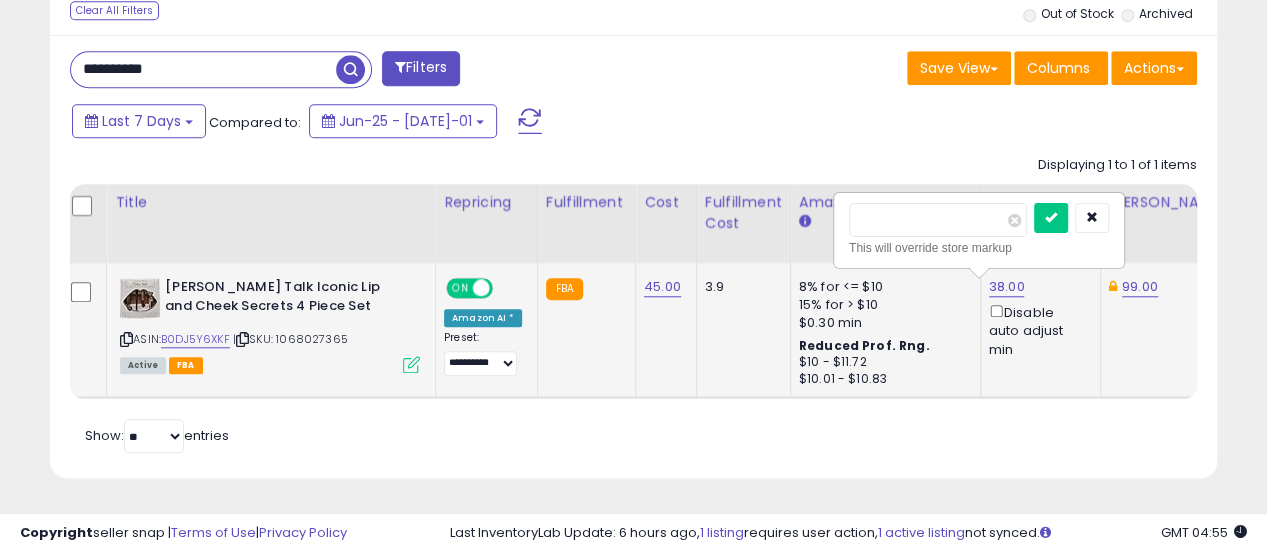 click on "*****" at bounding box center (938, 220) 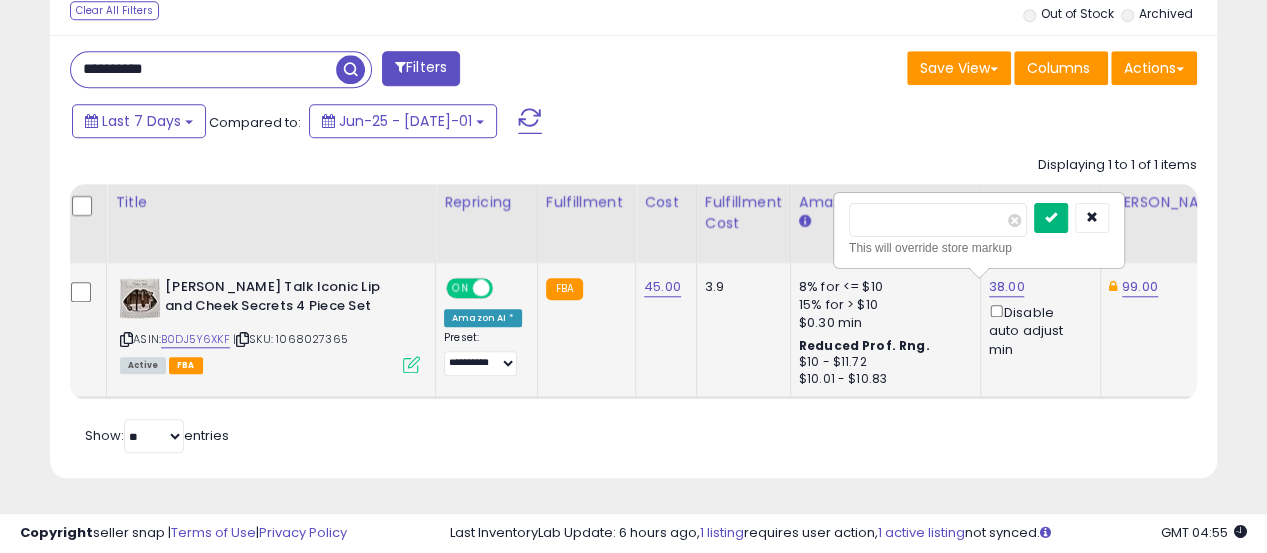 type on "**" 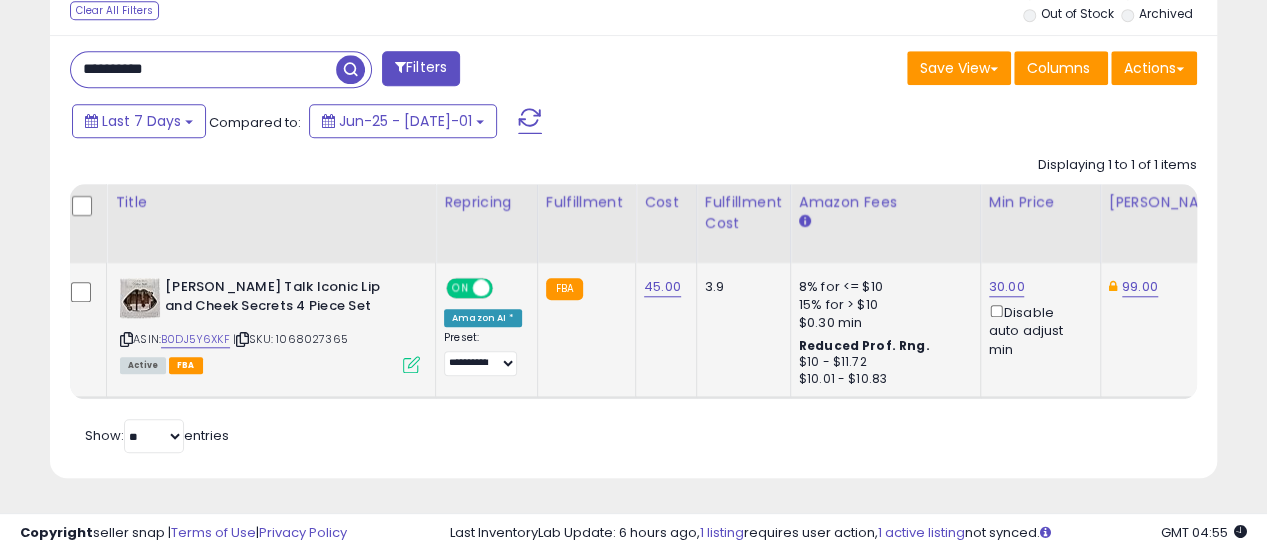 scroll, scrollTop: 0, scrollLeft: 156, axis: horizontal 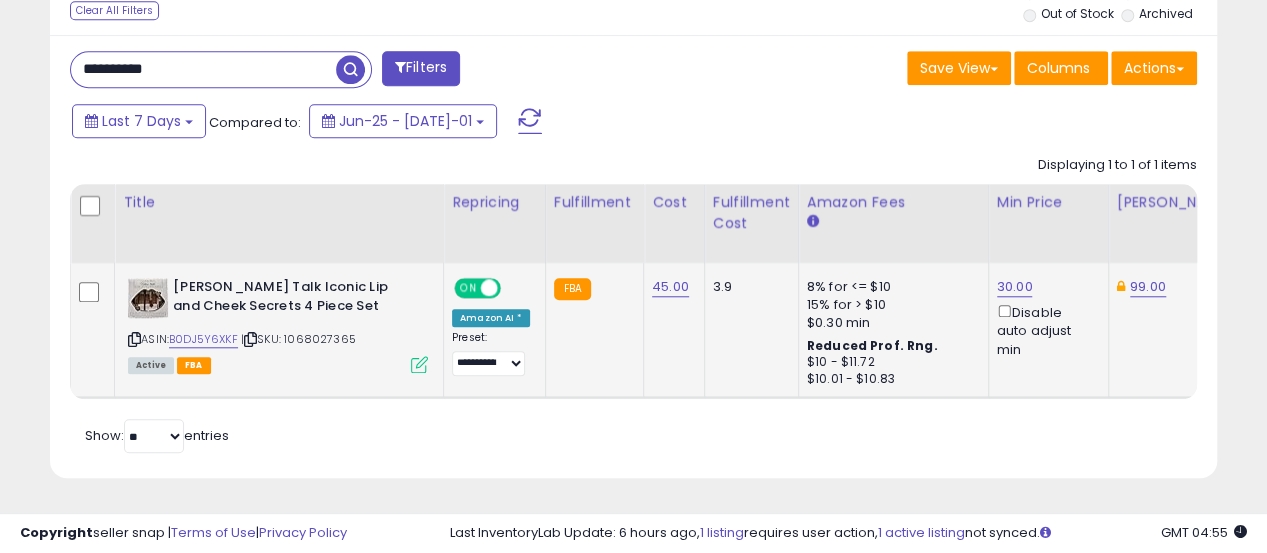 click on "**********" at bounding box center (203, 69) 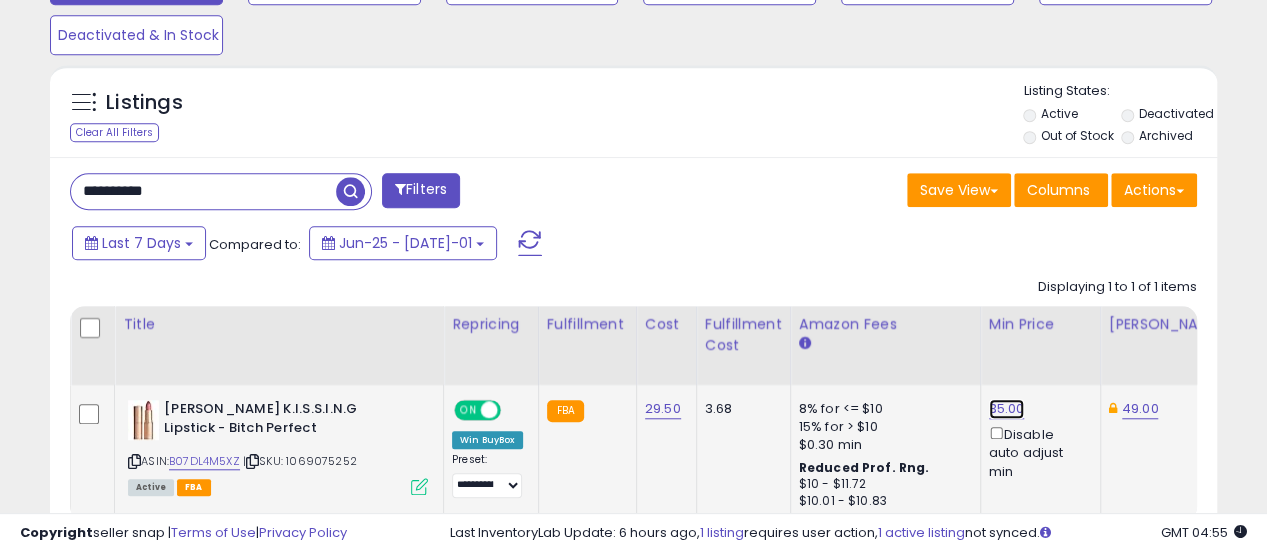click on "35.00" at bounding box center (1007, 409) 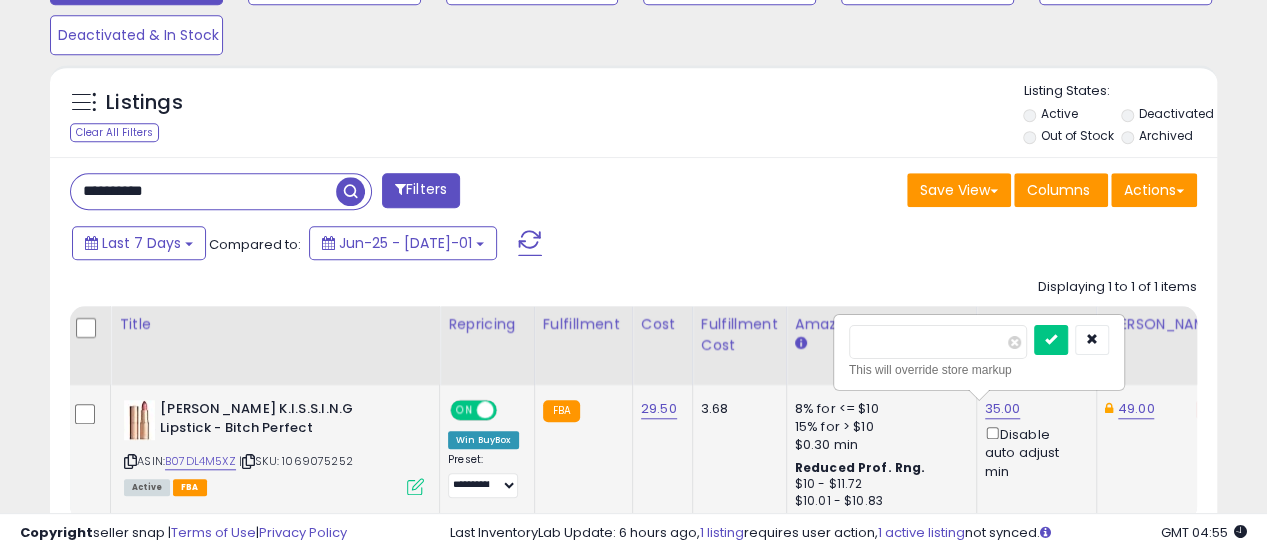 click on "*****" at bounding box center (938, 342) 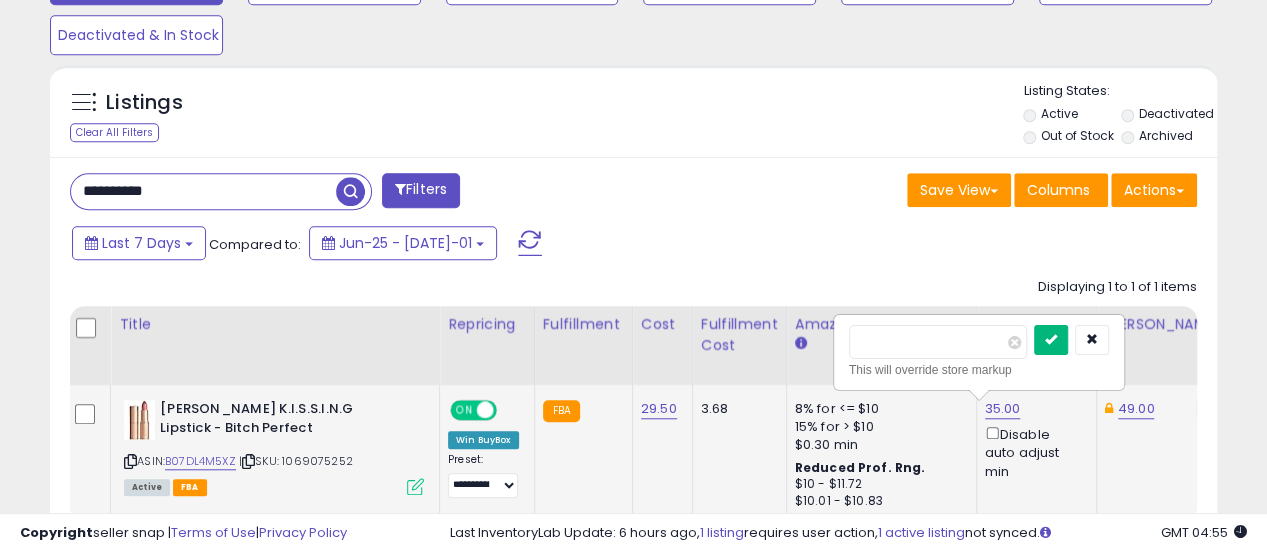 type on "**" 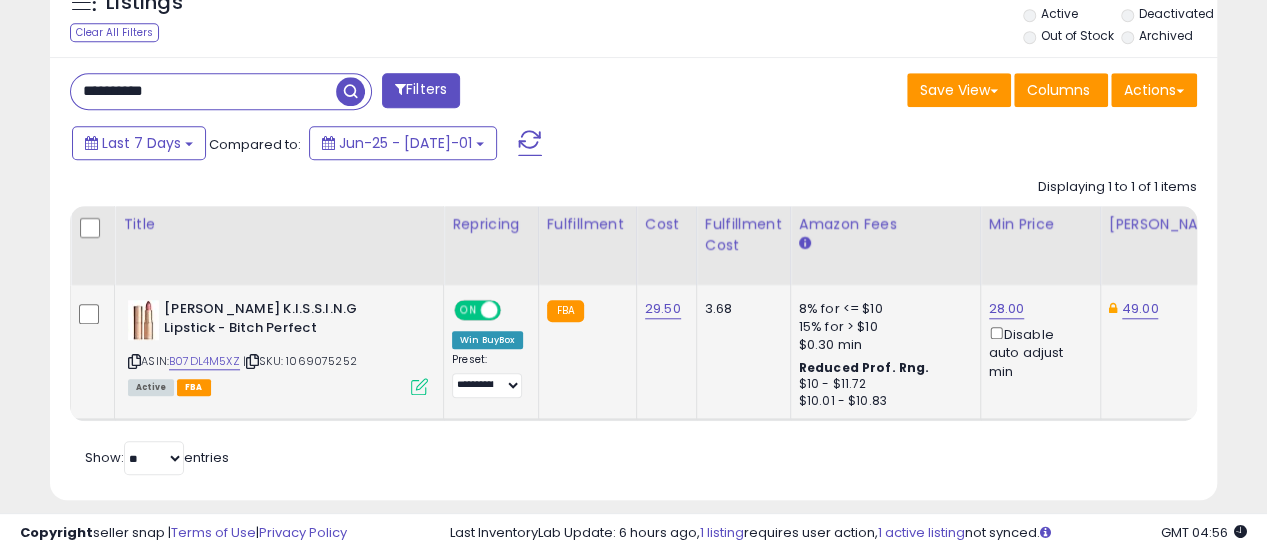 click on "**********" at bounding box center [203, 91] 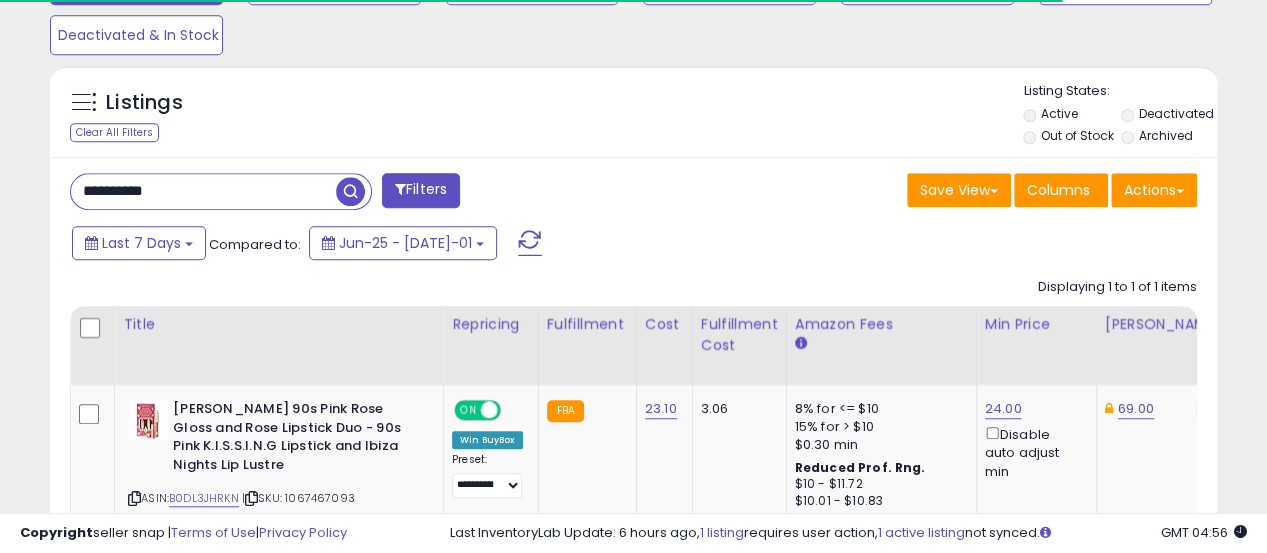 scroll, scrollTop: 999590, scrollLeft: 999325, axis: both 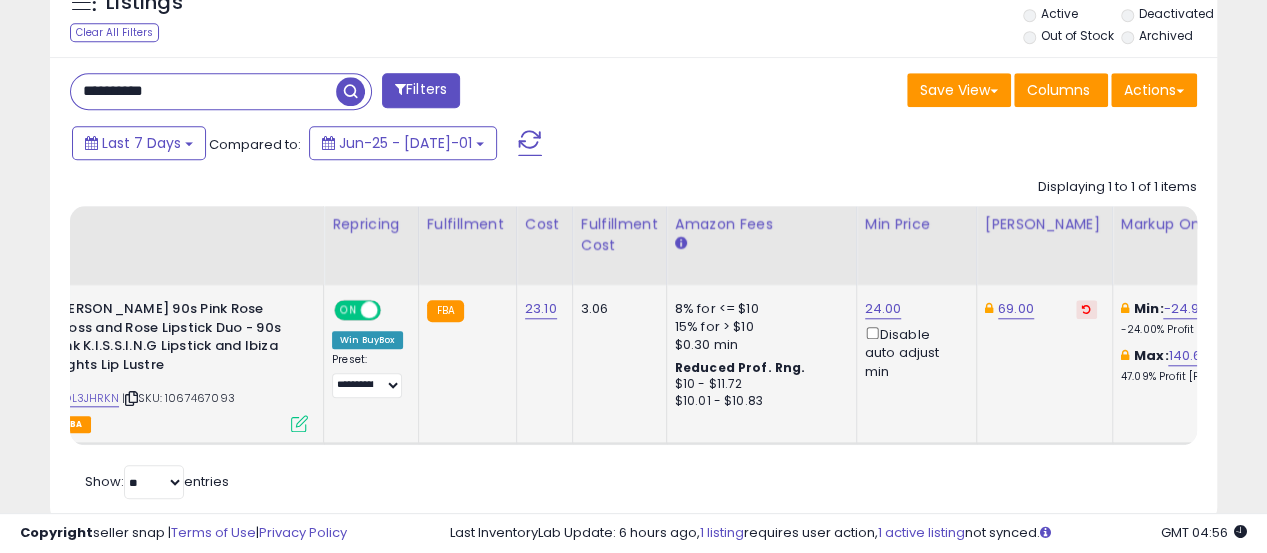click on "8% for <= $10 15% for > $10 $0.30 min Reduced Prof. Rng. $10 - $11.72 $10.01 - $10.83" 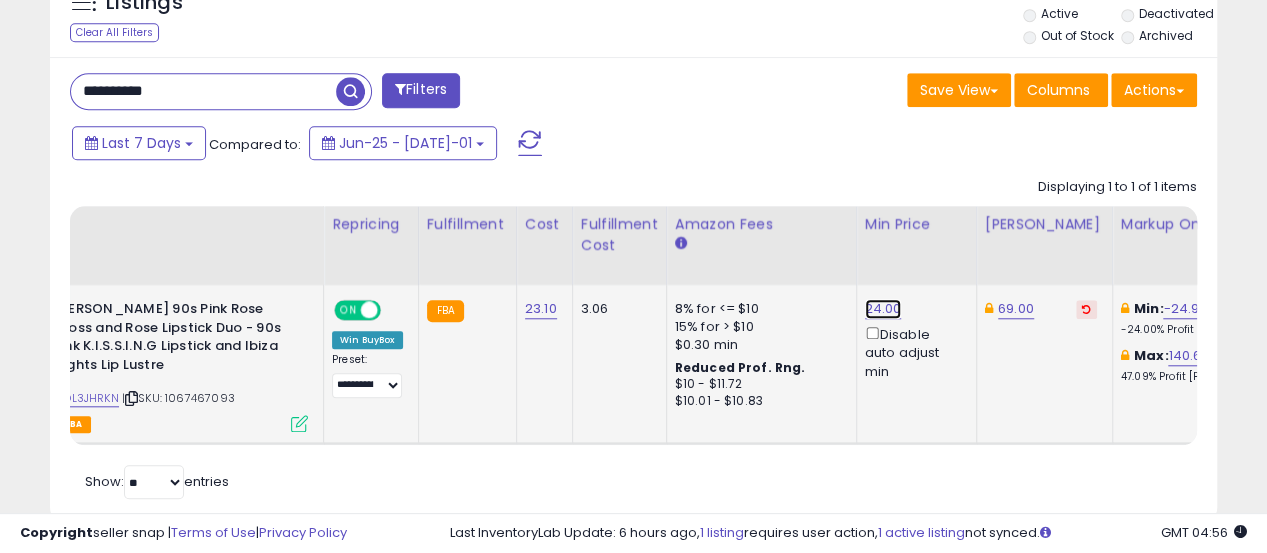 click on "24.00" at bounding box center [883, 309] 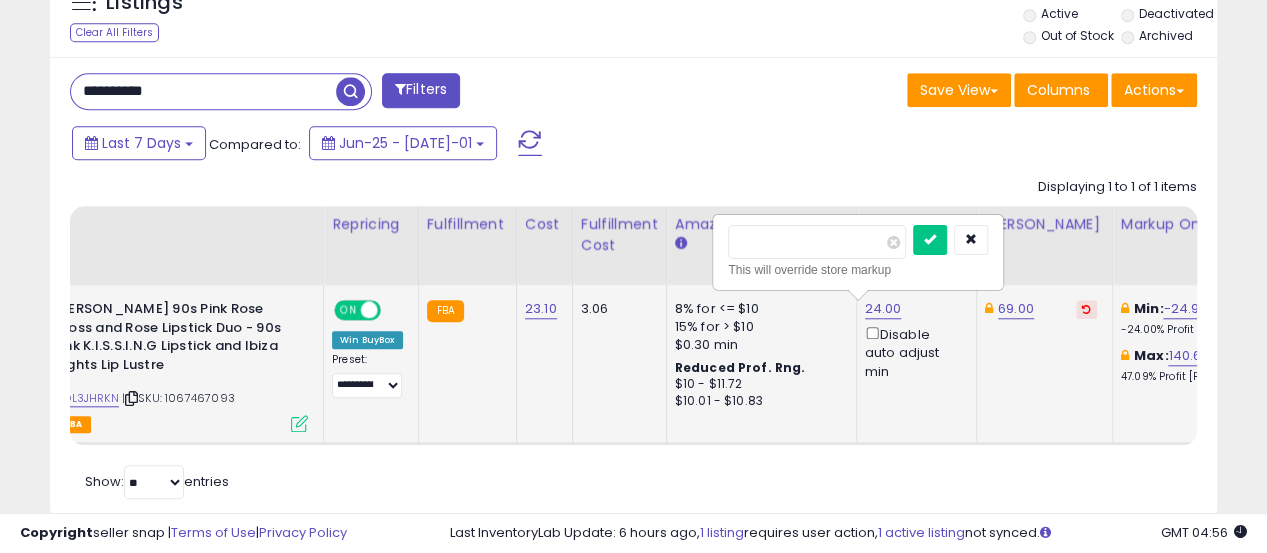 click on "*****" at bounding box center (817, 242) 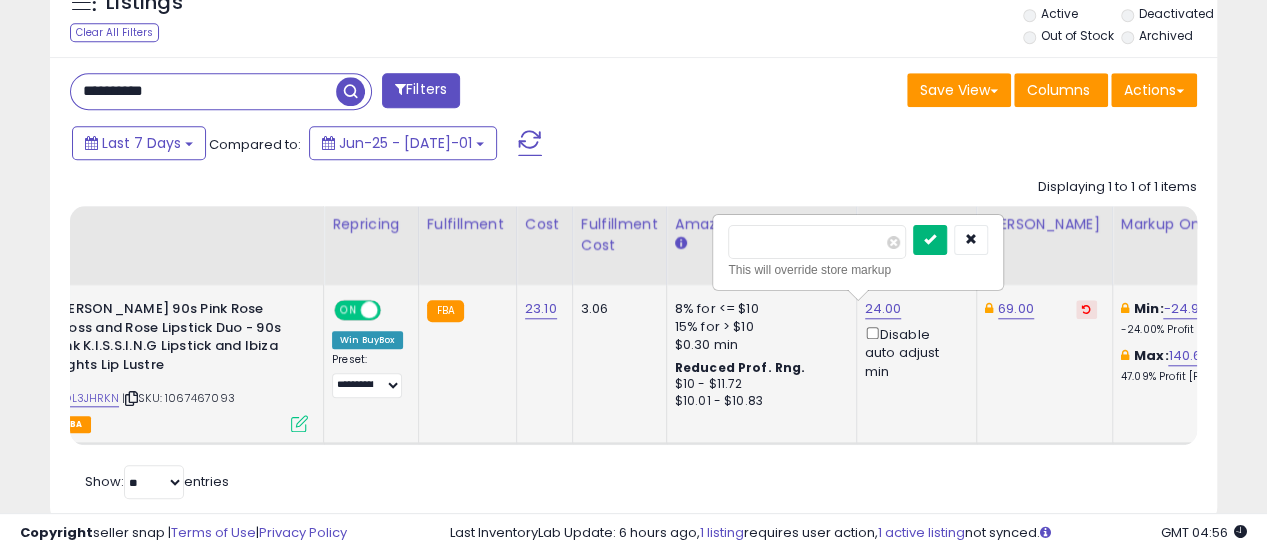 type on "**" 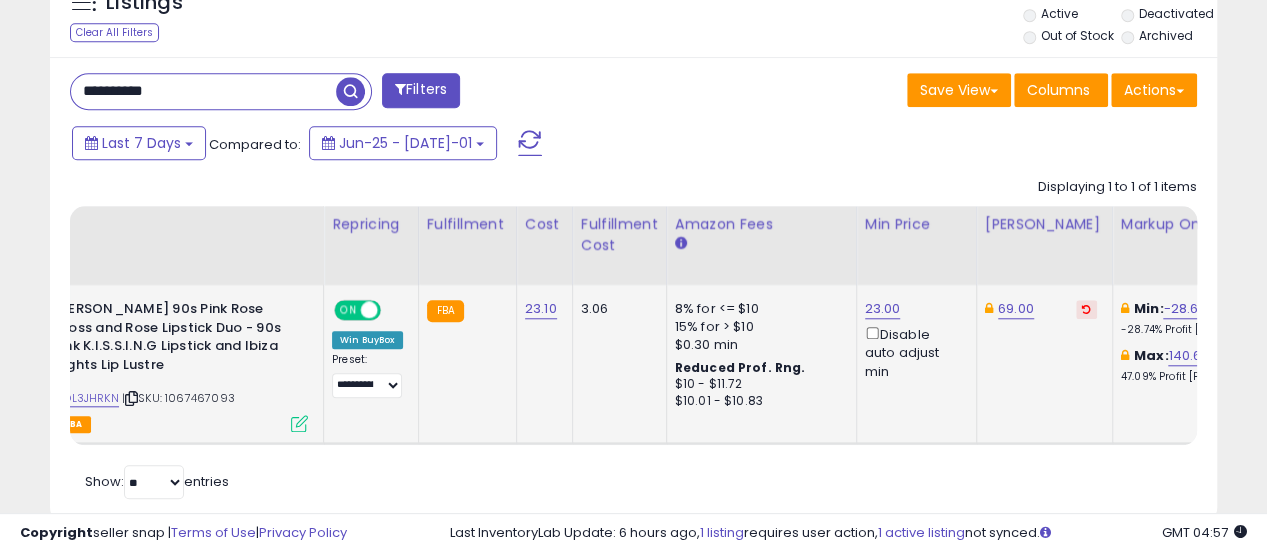 click on "**********" at bounding box center [203, 91] 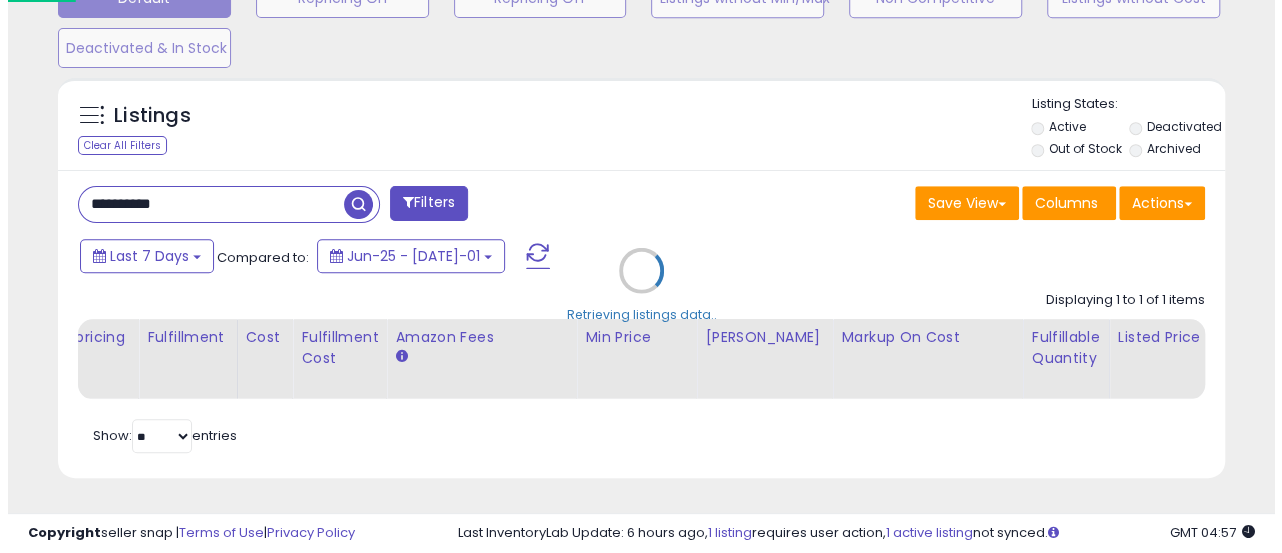 scroll, scrollTop: 665, scrollLeft: 0, axis: vertical 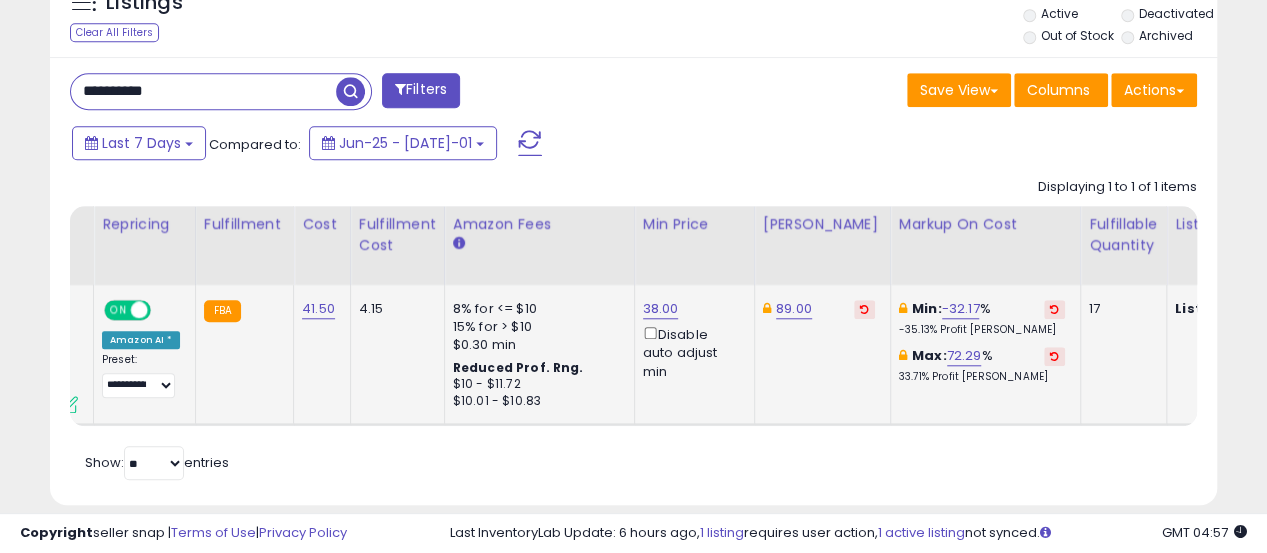 click on "38.00  Disable auto adjust min" 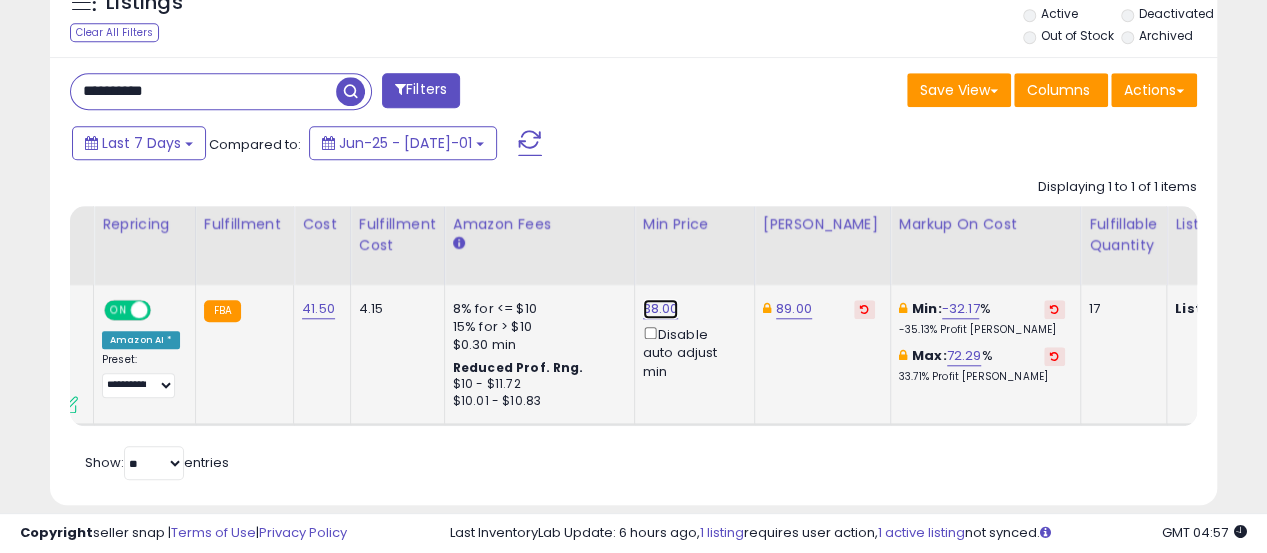 click on "38.00" at bounding box center [661, 309] 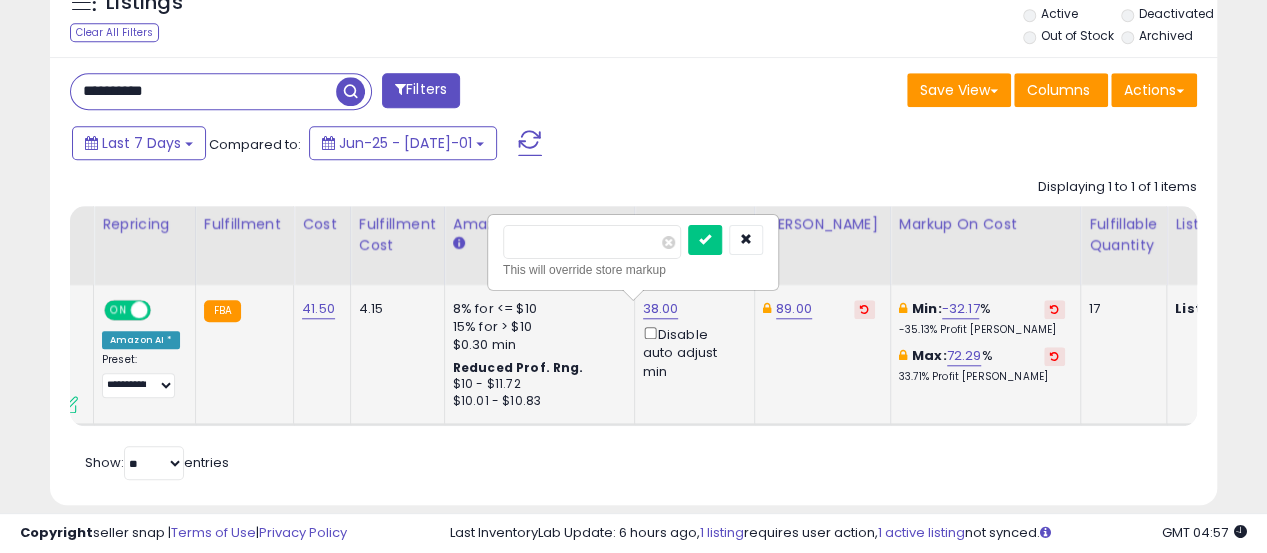 click on "*****" at bounding box center [592, 242] 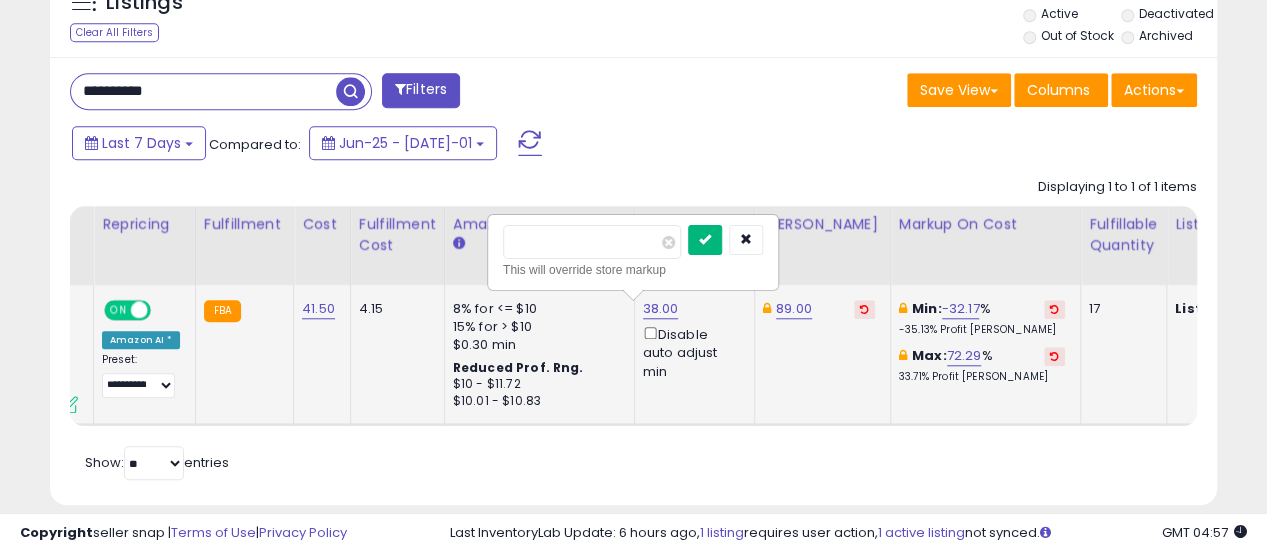 type on "**" 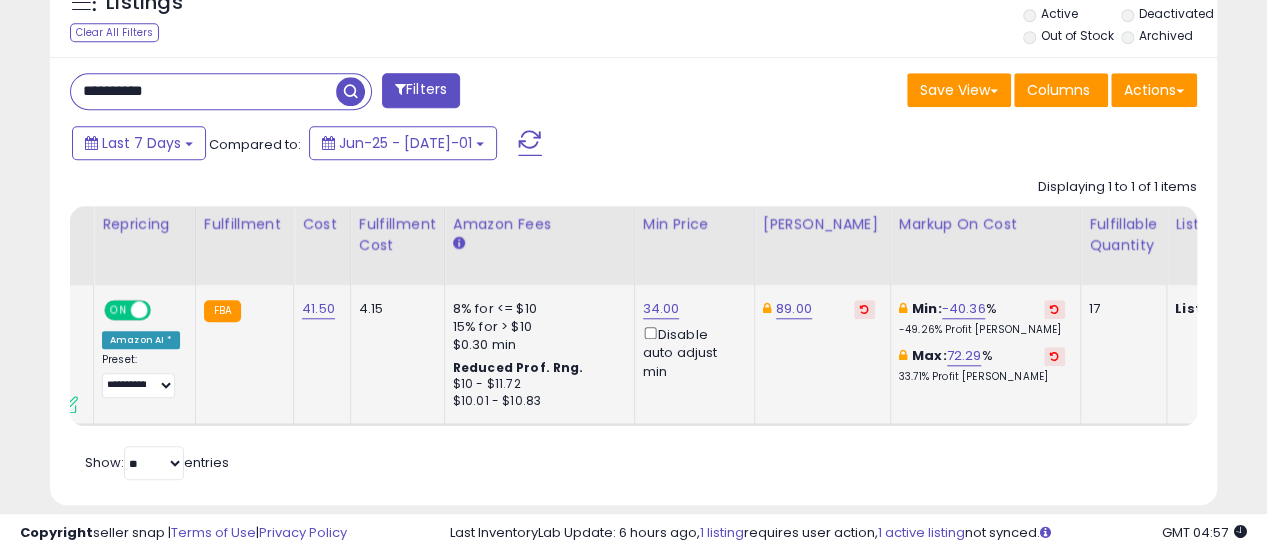 click on "**********" at bounding box center [203, 91] 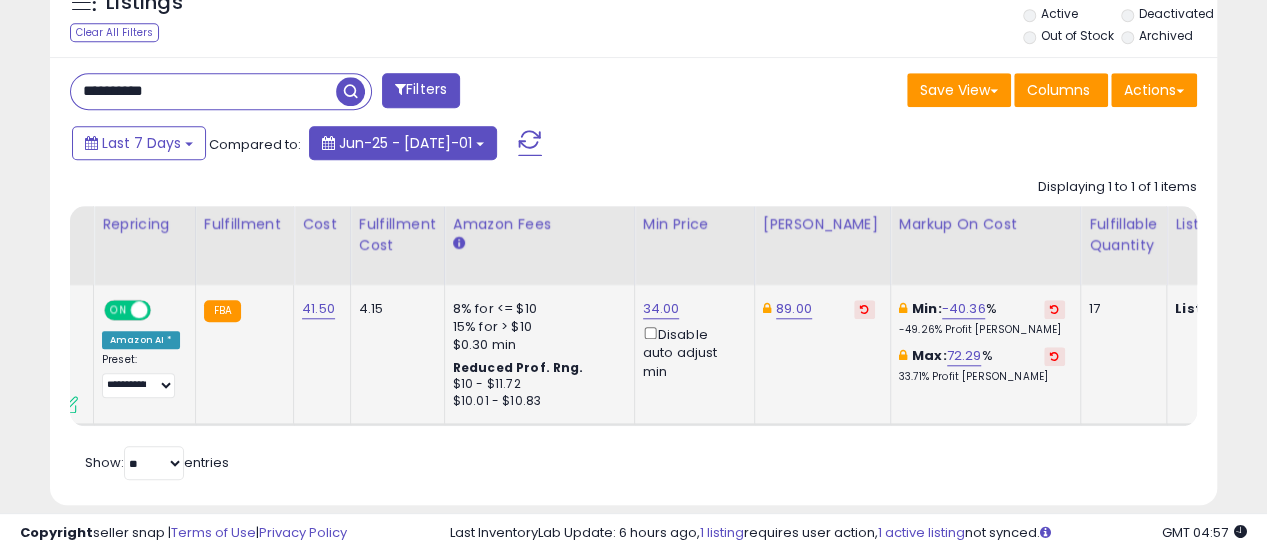 type on "**********" 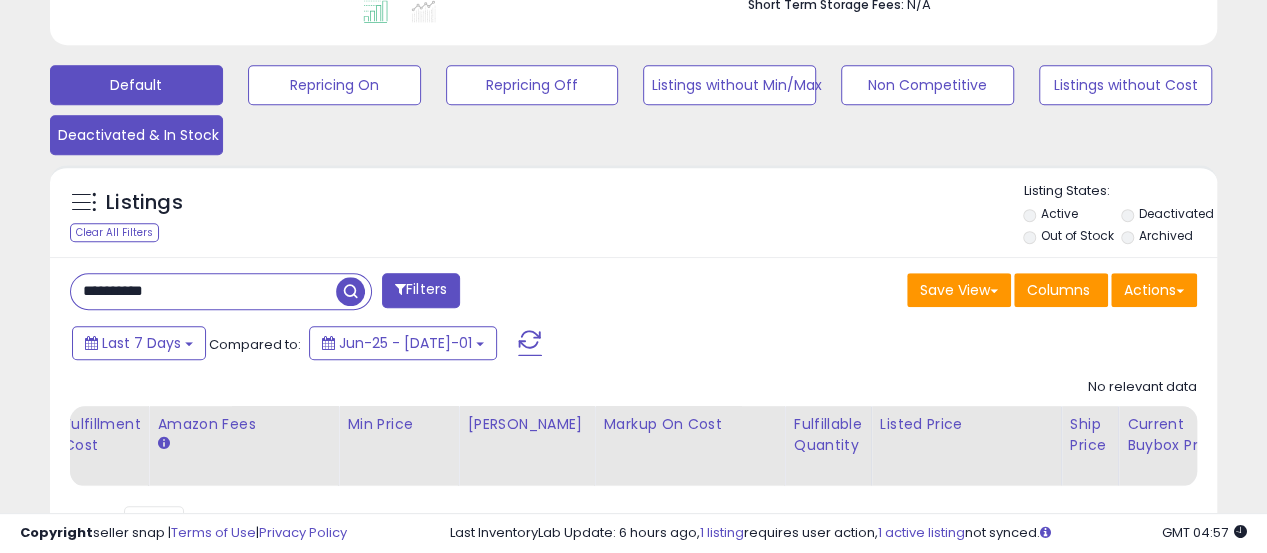 click on "Deactivated & In Stock" at bounding box center [334, 85] 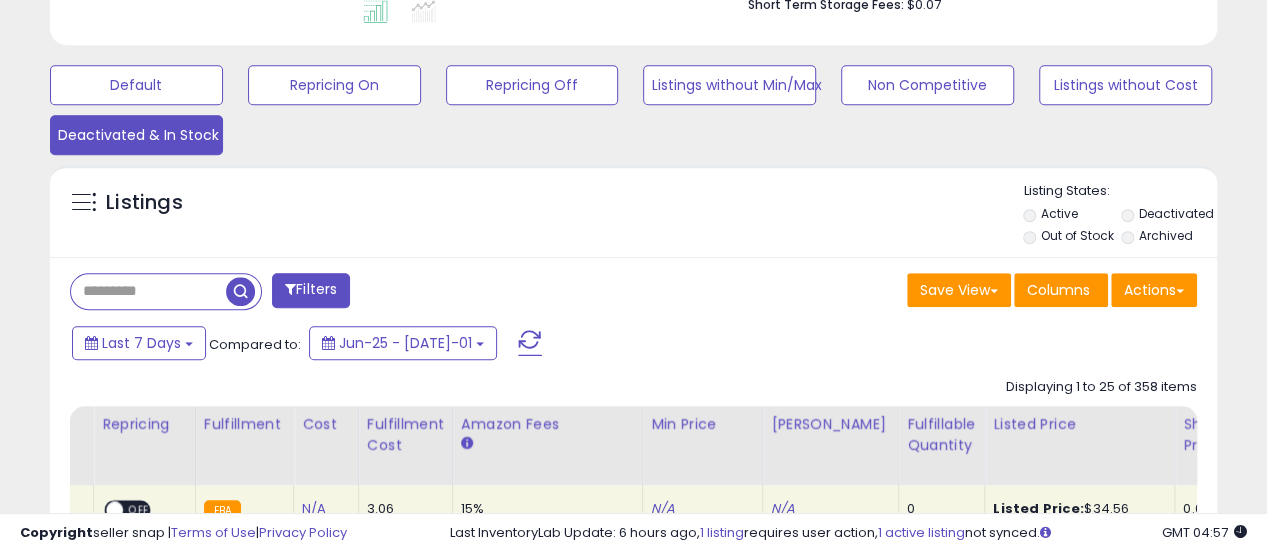 scroll, scrollTop: 999590, scrollLeft: 999325, axis: both 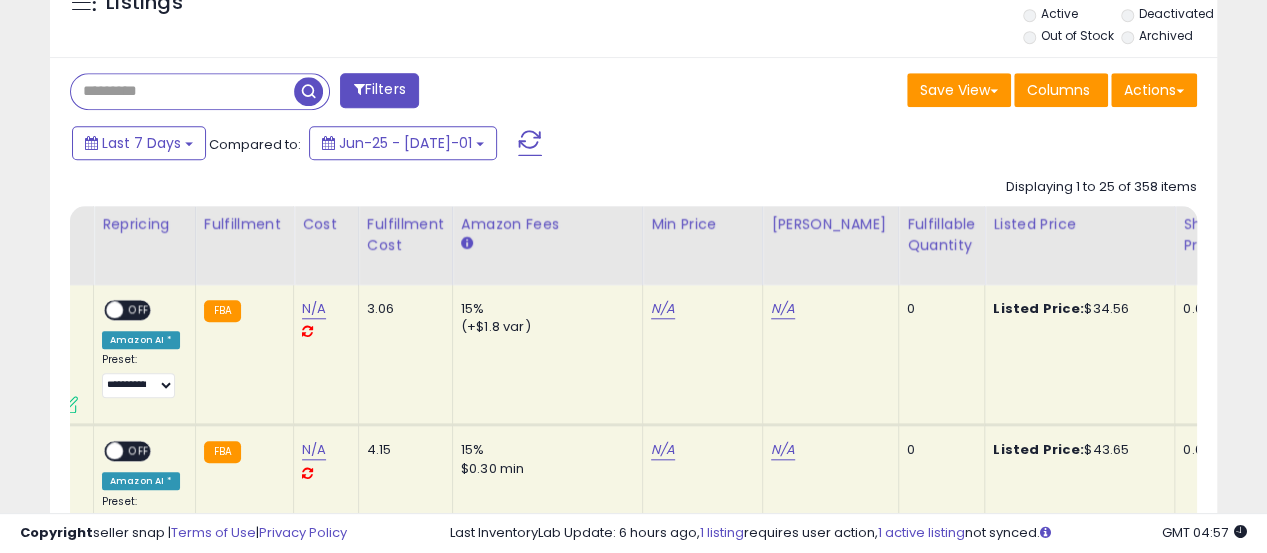 click at bounding box center [182, 91] 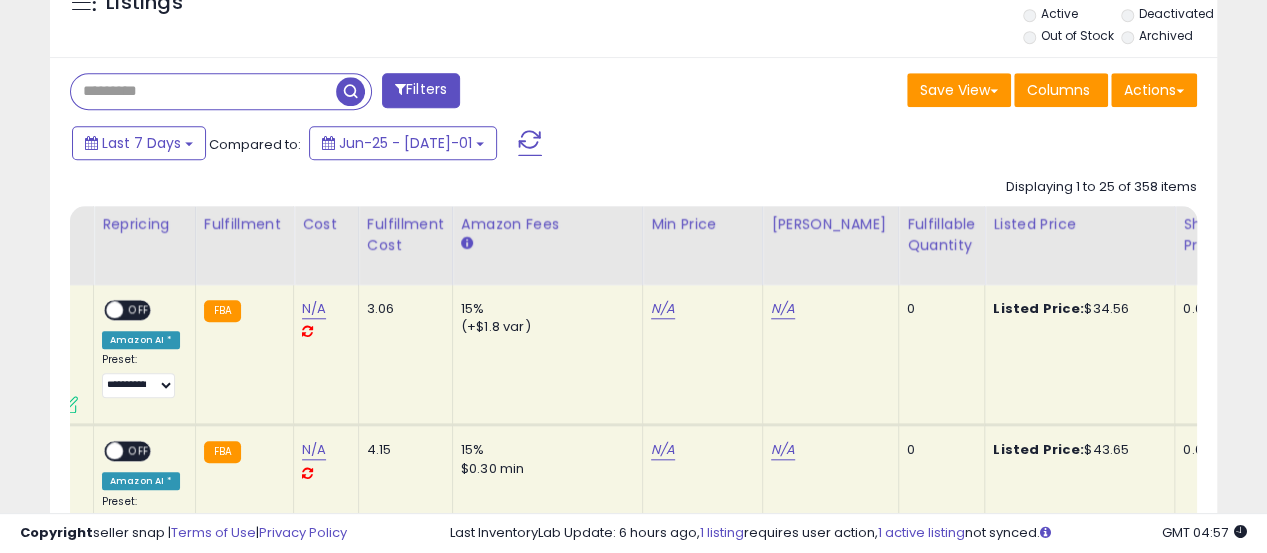 paste on "**********" 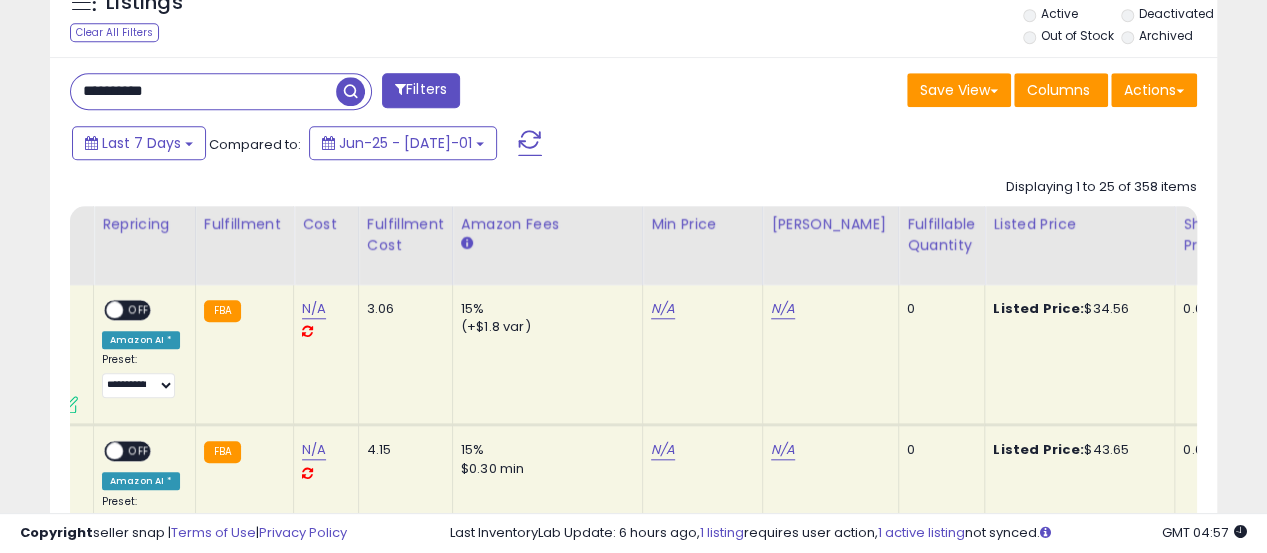 type on "**********" 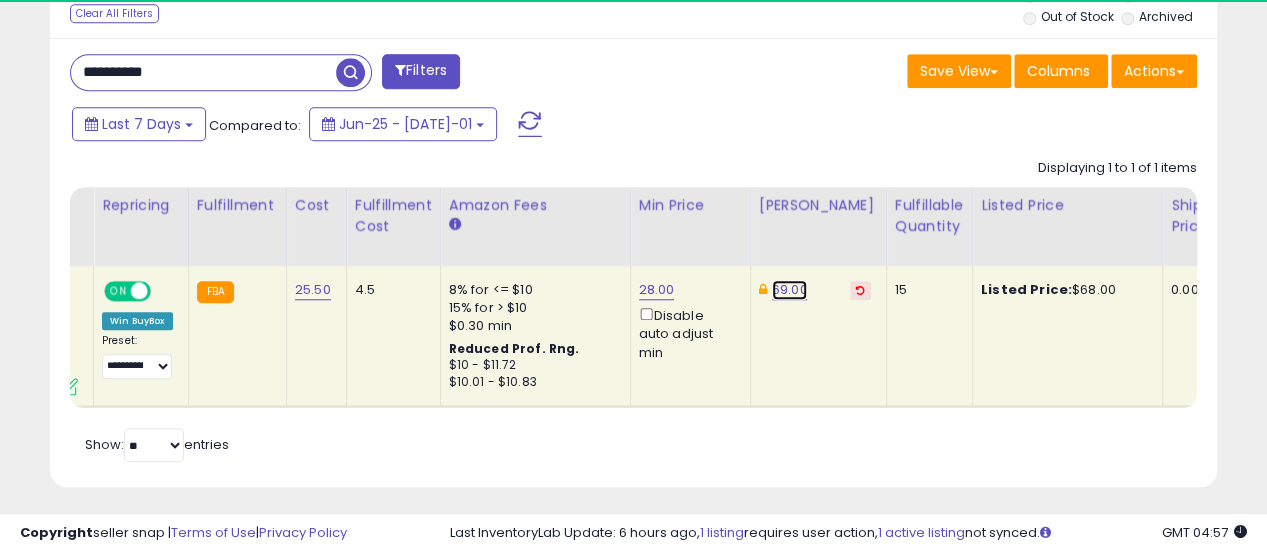 click on "69.00" at bounding box center (790, 290) 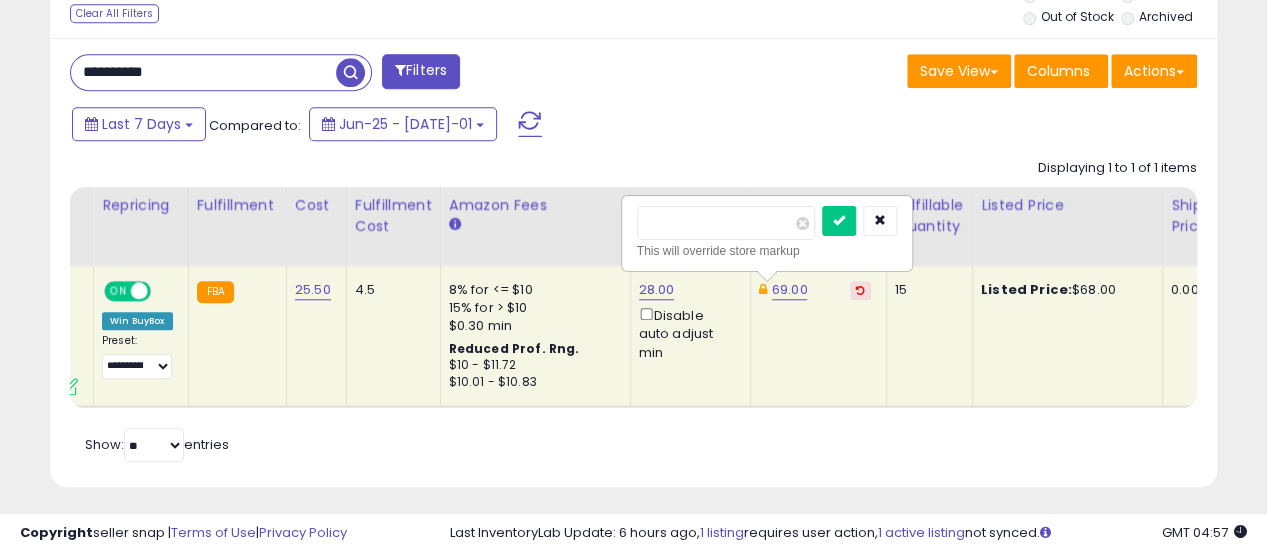 click on "*****" at bounding box center [726, 223] 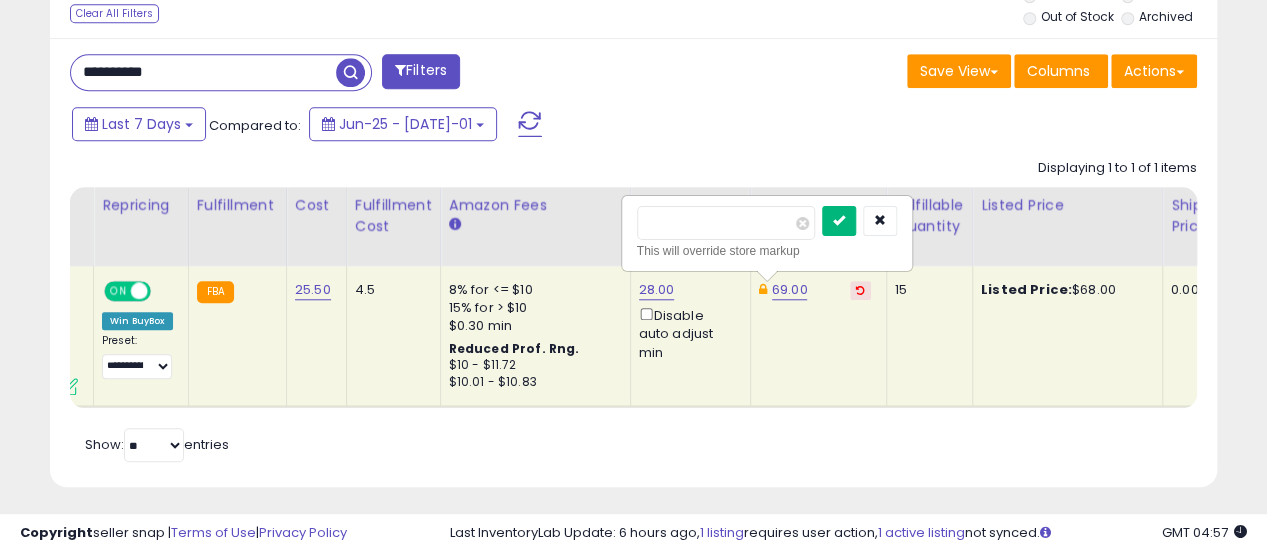 type on "**" 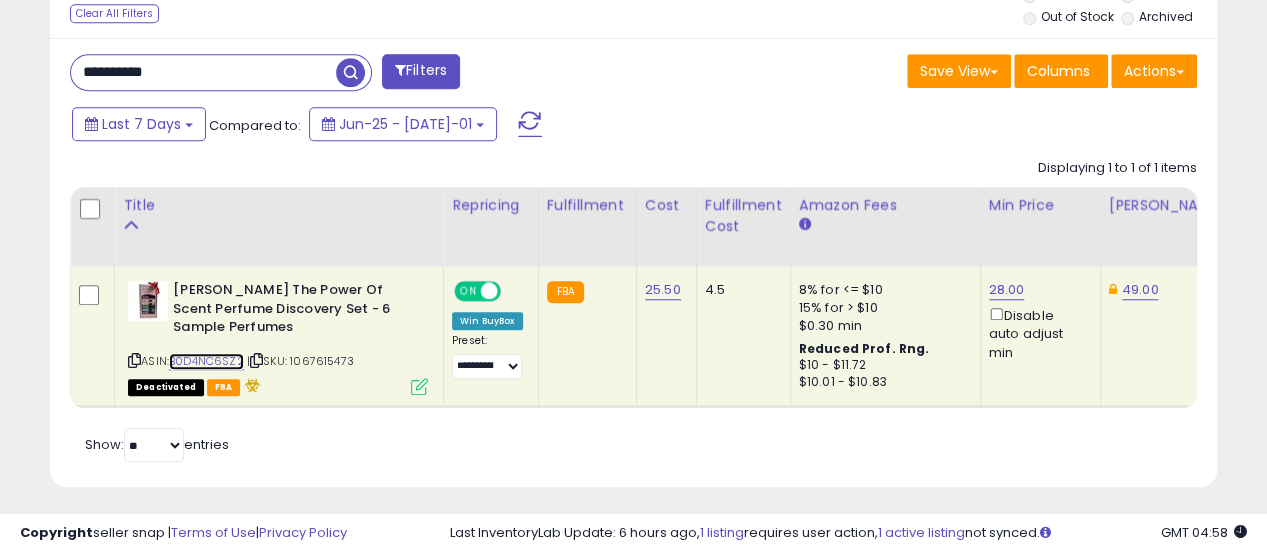 click on "B0D4NC6SZ2" at bounding box center [206, 361] 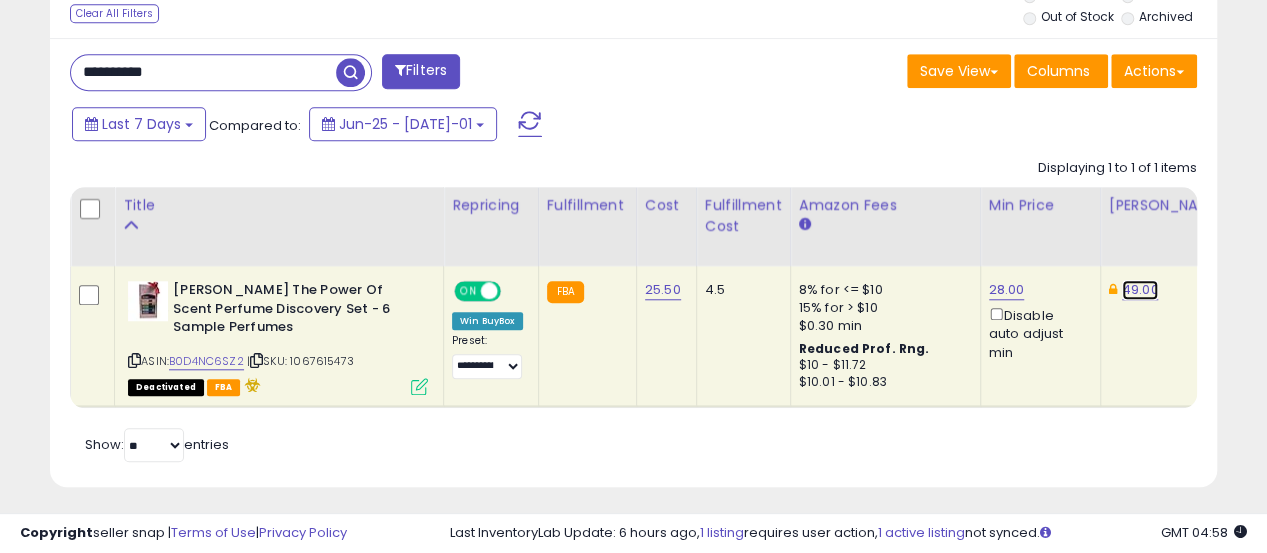 click on "49.00" at bounding box center (1140, 290) 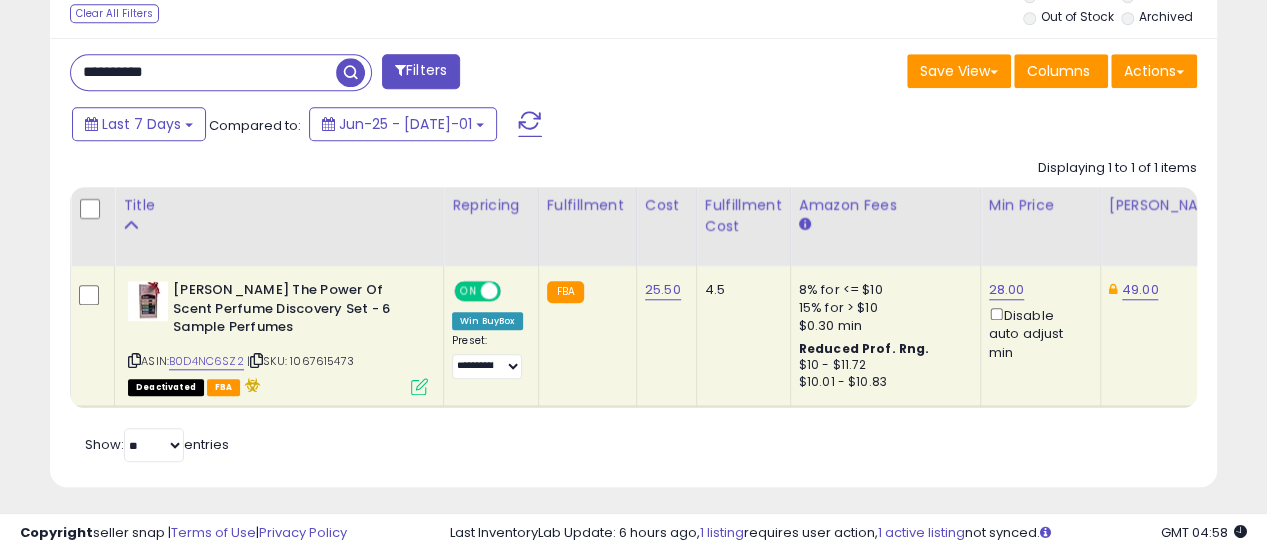 scroll, scrollTop: 0, scrollLeft: 138, axis: horizontal 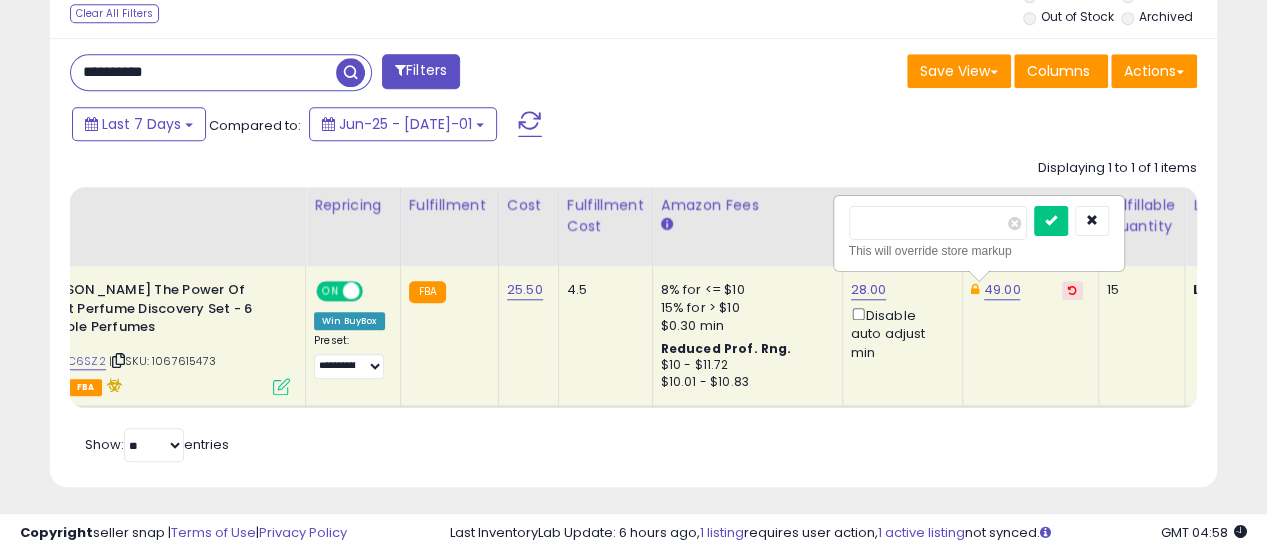 click on "*****" at bounding box center (938, 223) 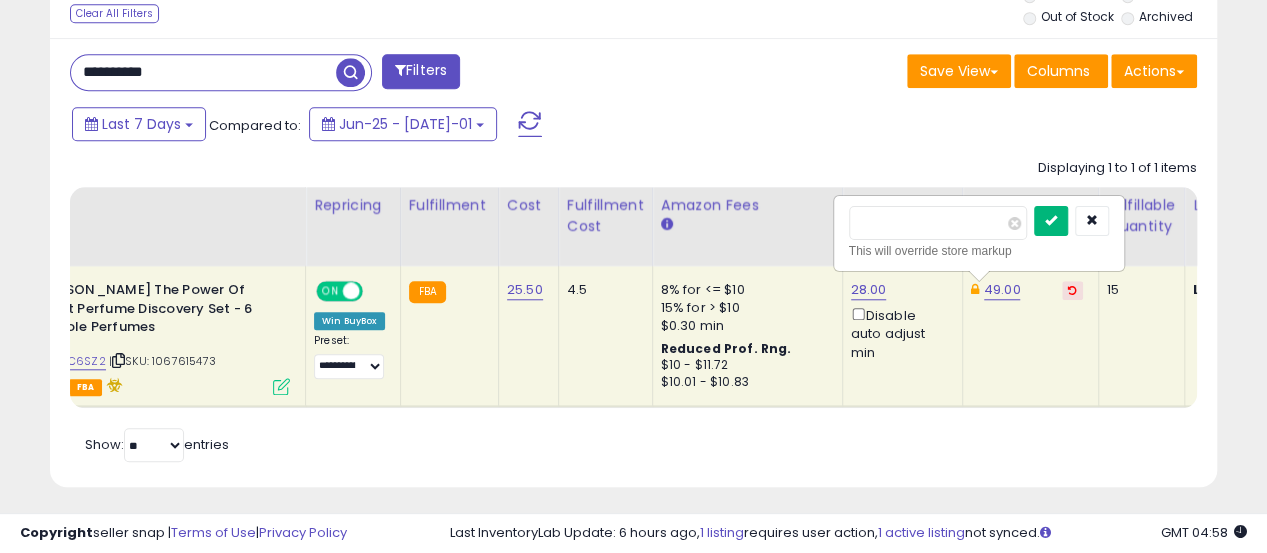 type on "**" 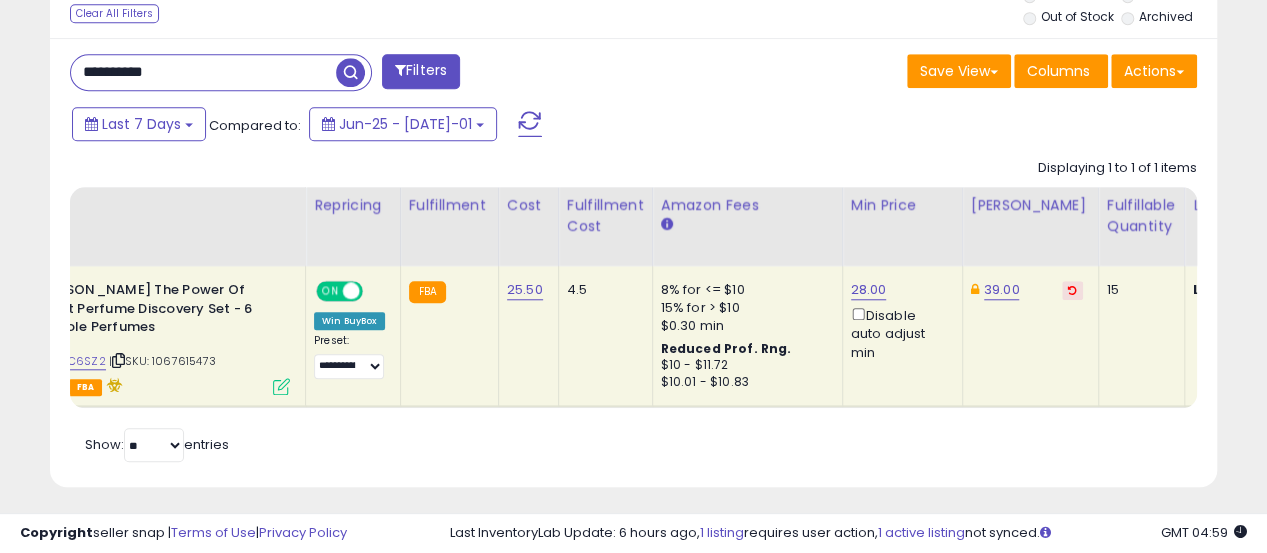 click on "**********" at bounding box center [203, 72] 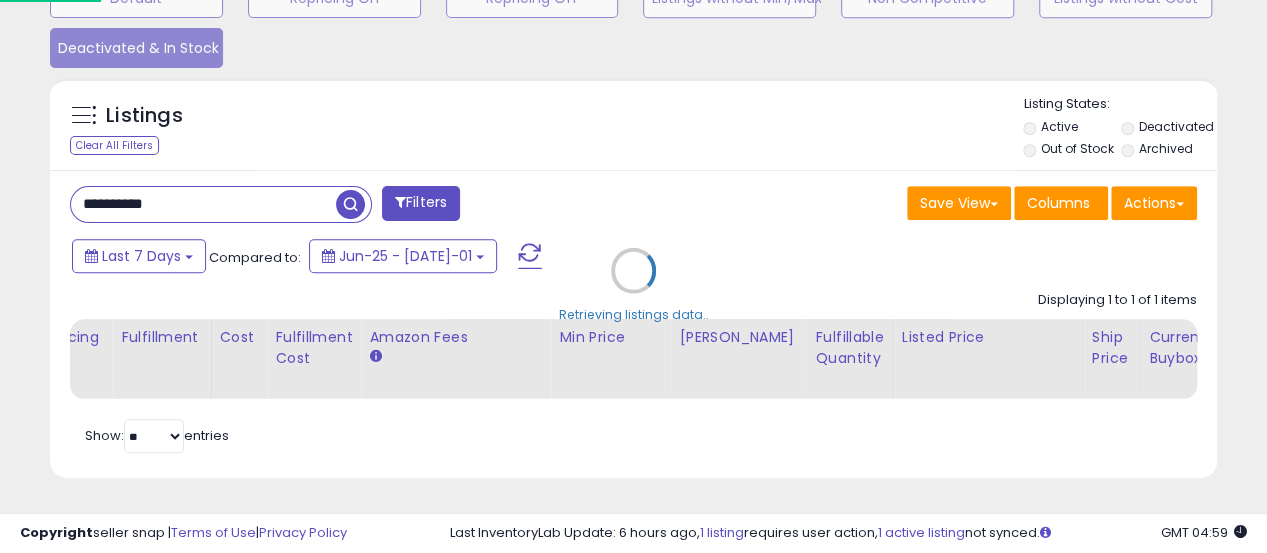 scroll, scrollTop: 999590, scrollLeft: 999316, axis: both 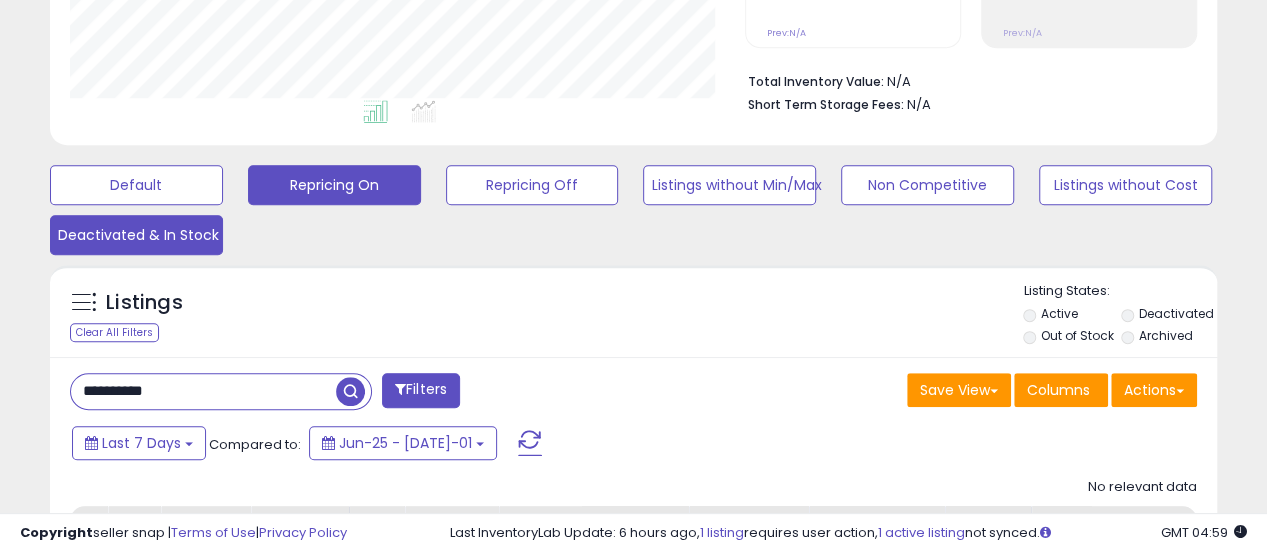 click on "Repricing On" at bounding box center [136, 185] 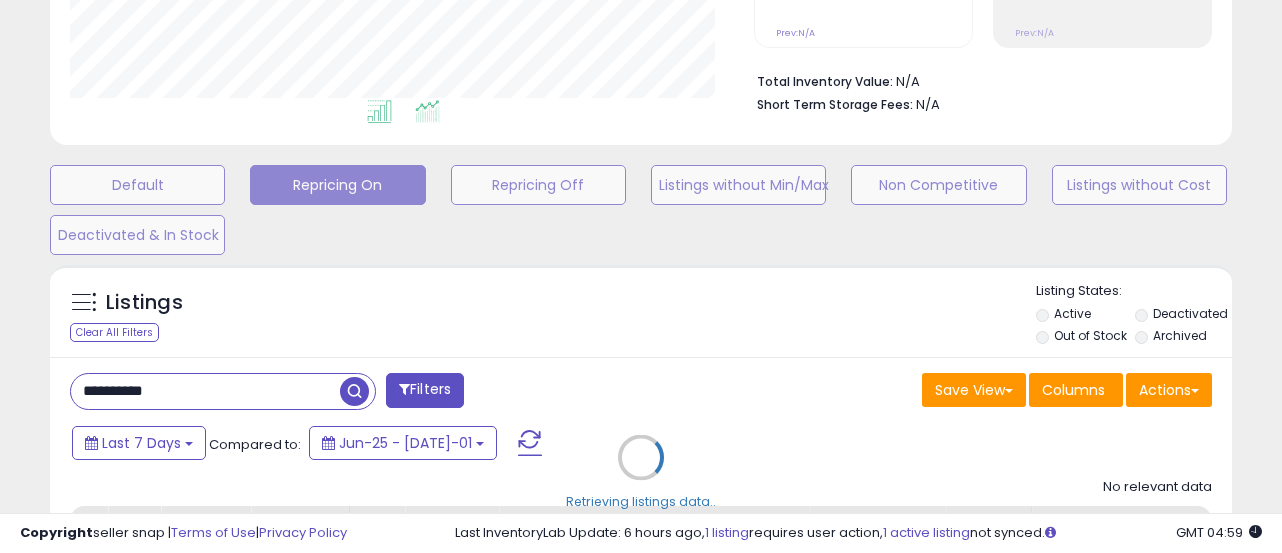 scroll, scrollTop: 999590, scrollLeft: 999316, axis: both 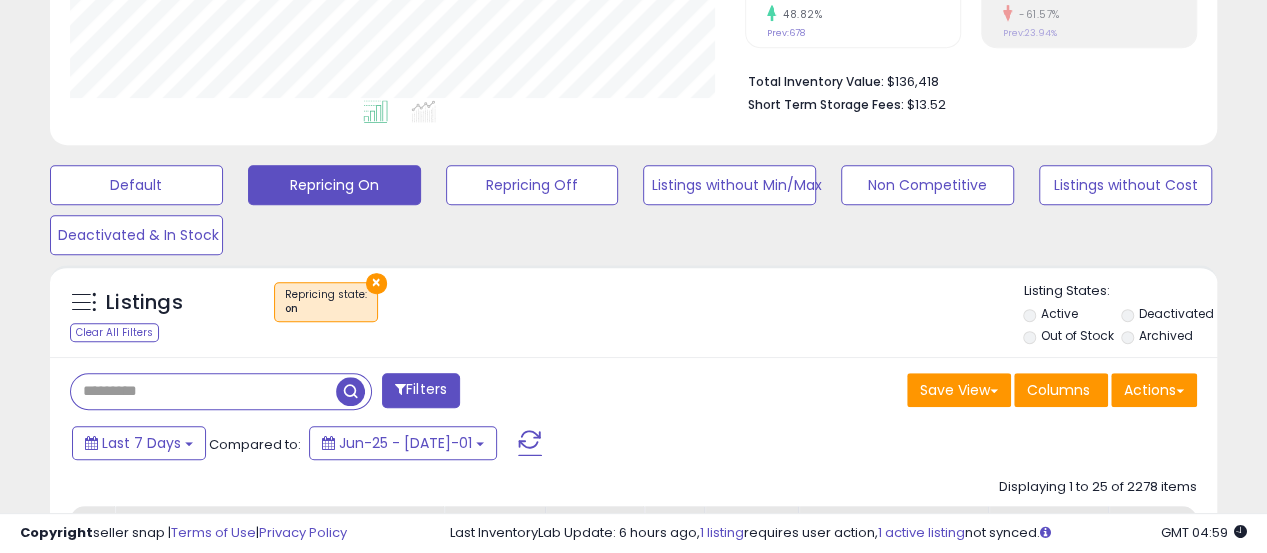 click at bounding box center [203, 391] 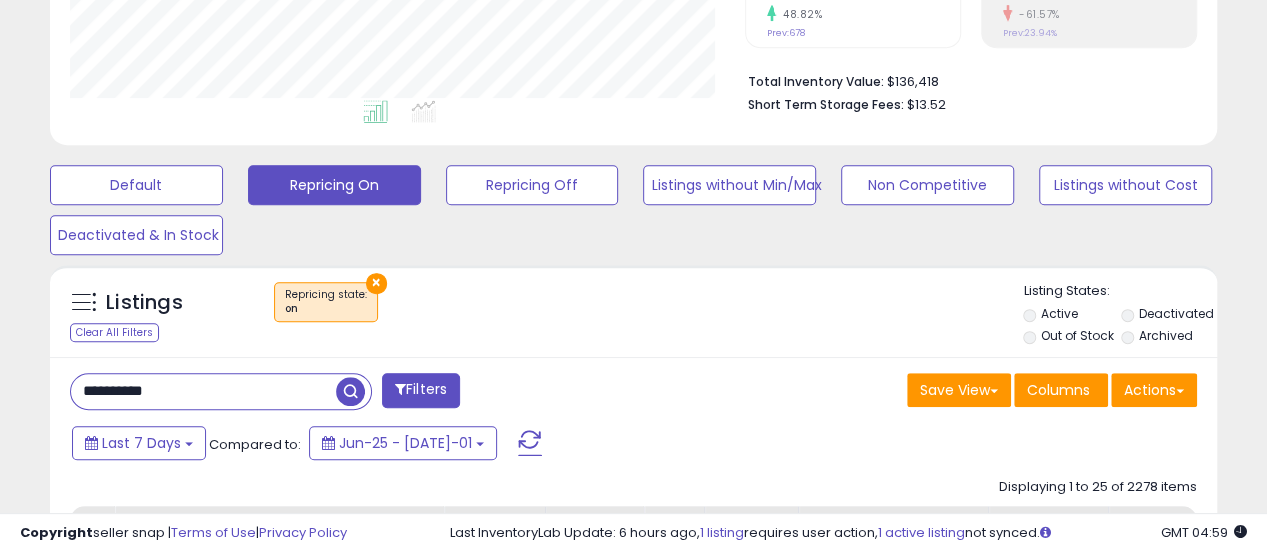 type on "**********" 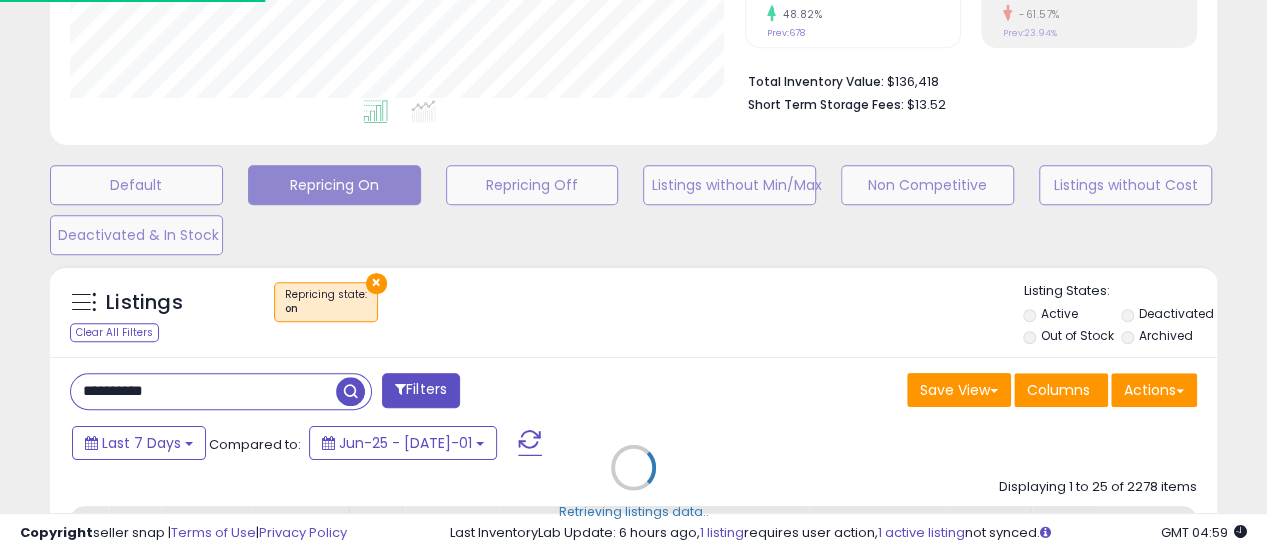 scroll, scrollTop: 999590, scrollLeft: 999316, axis: both 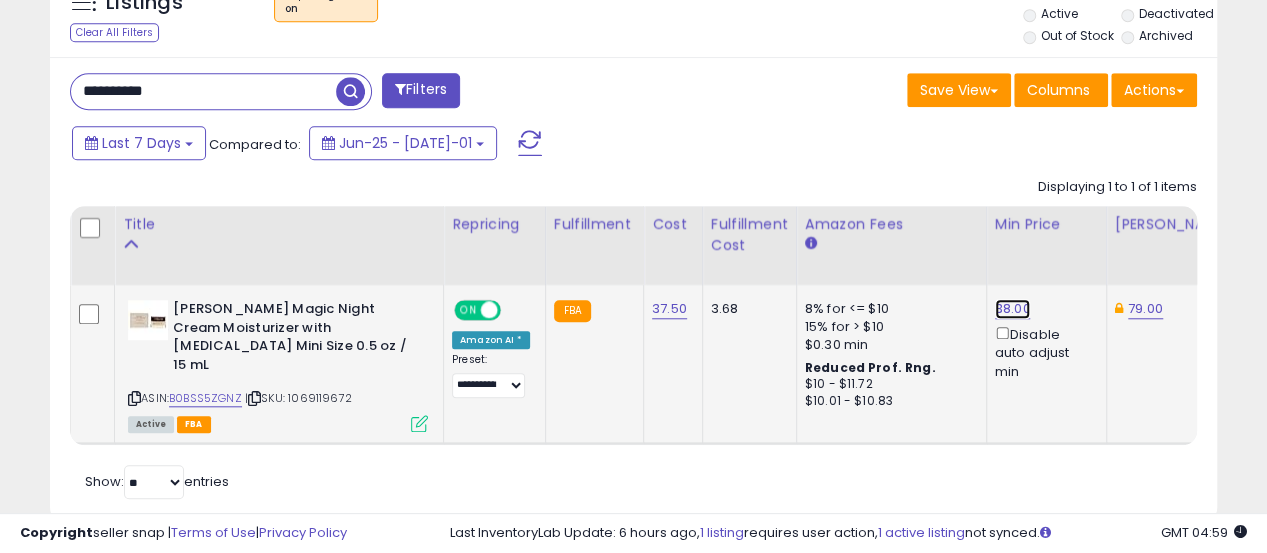 click on "38.00" at bounding box center [1013, 309] 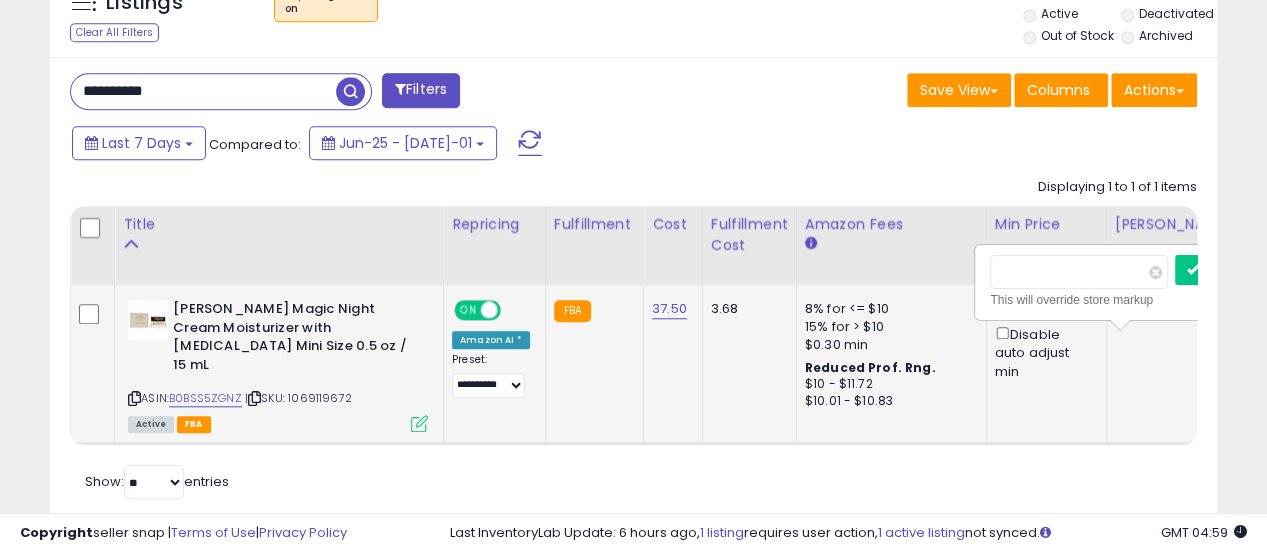 scroll, scrollTop: 0, scrollLeft: 7, axis: horizontal 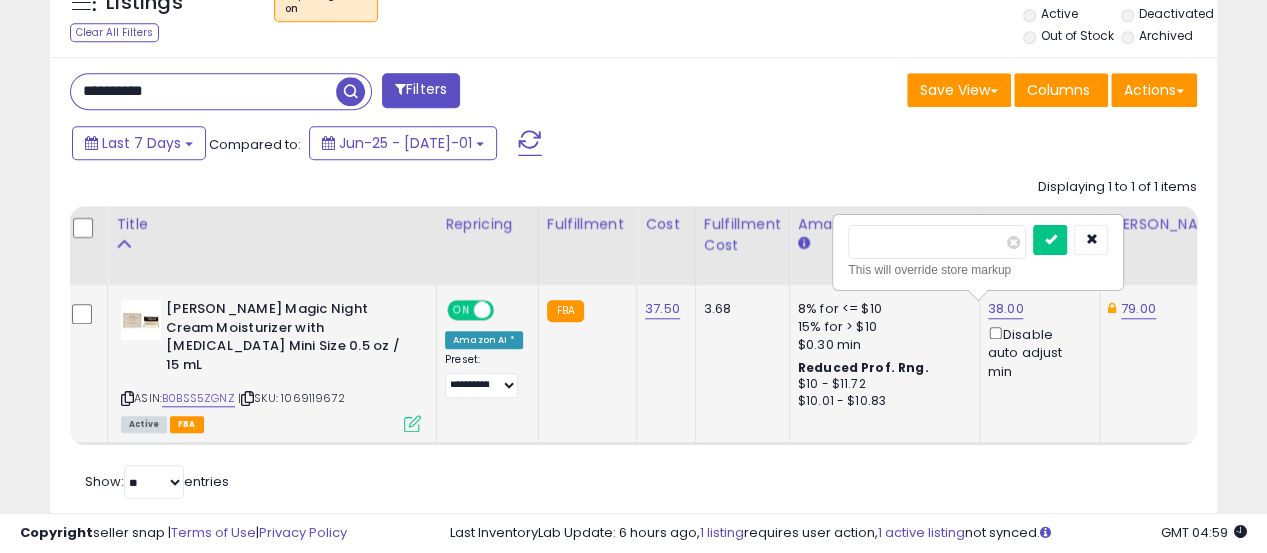 click on "*****" at bounding box center [937, 242] 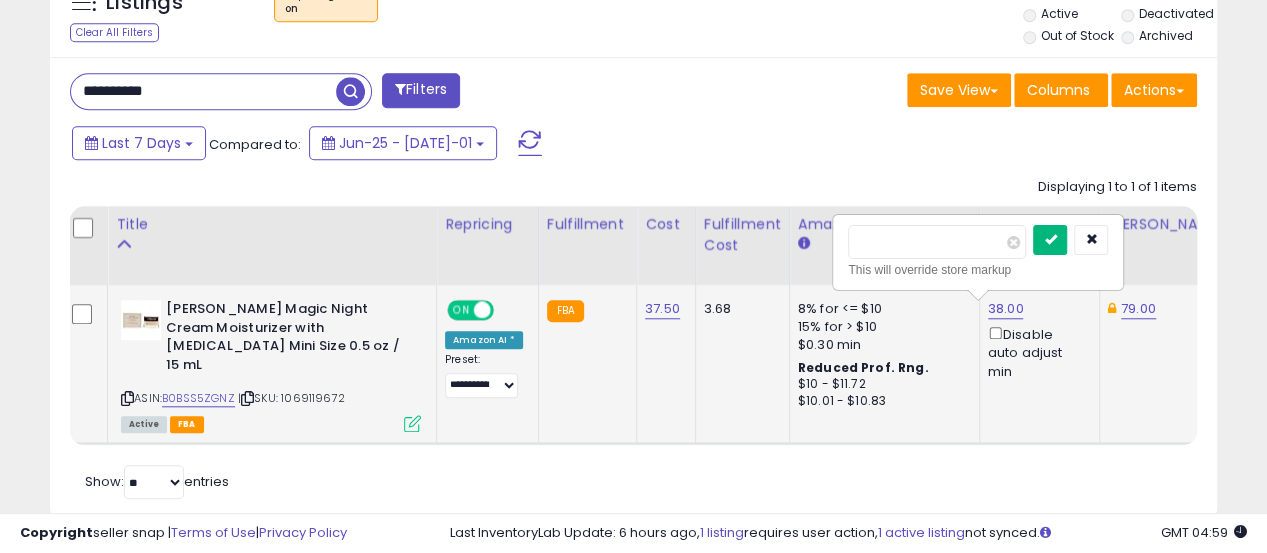 type on "**" 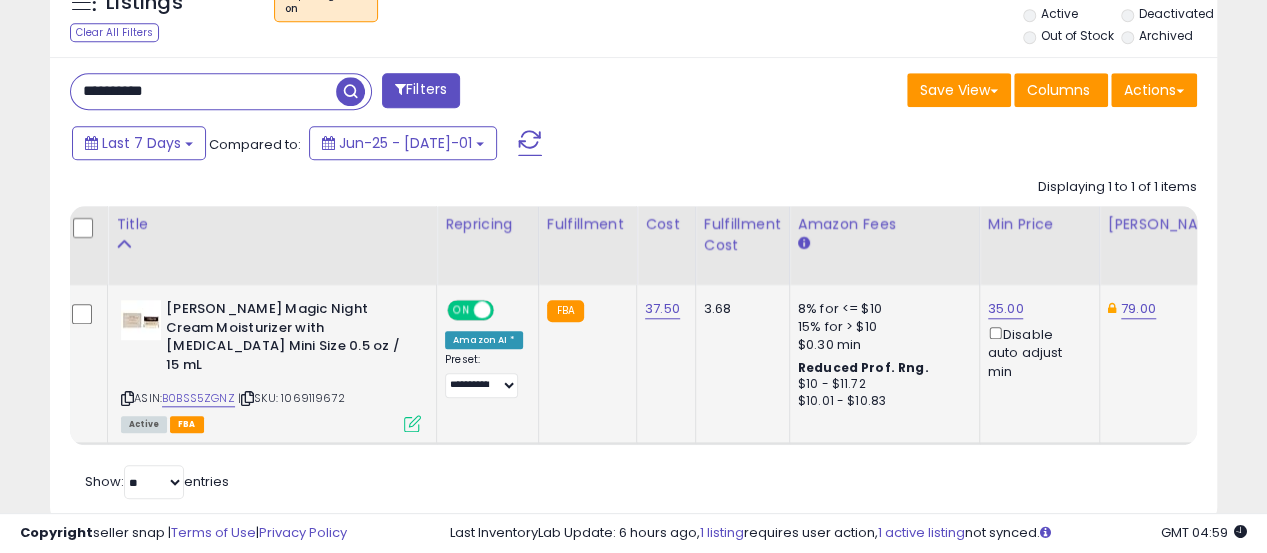 scroll, scrollTop: 0, scrollLeft: 367, axis: horizontal 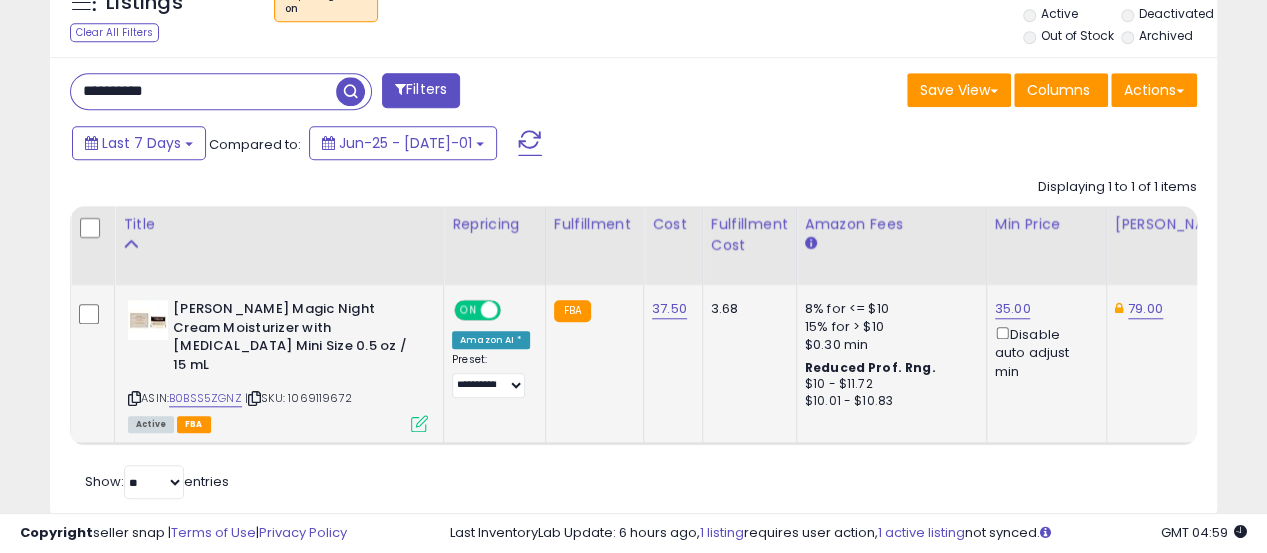 click on "**********" at bounding box center (203, 91) 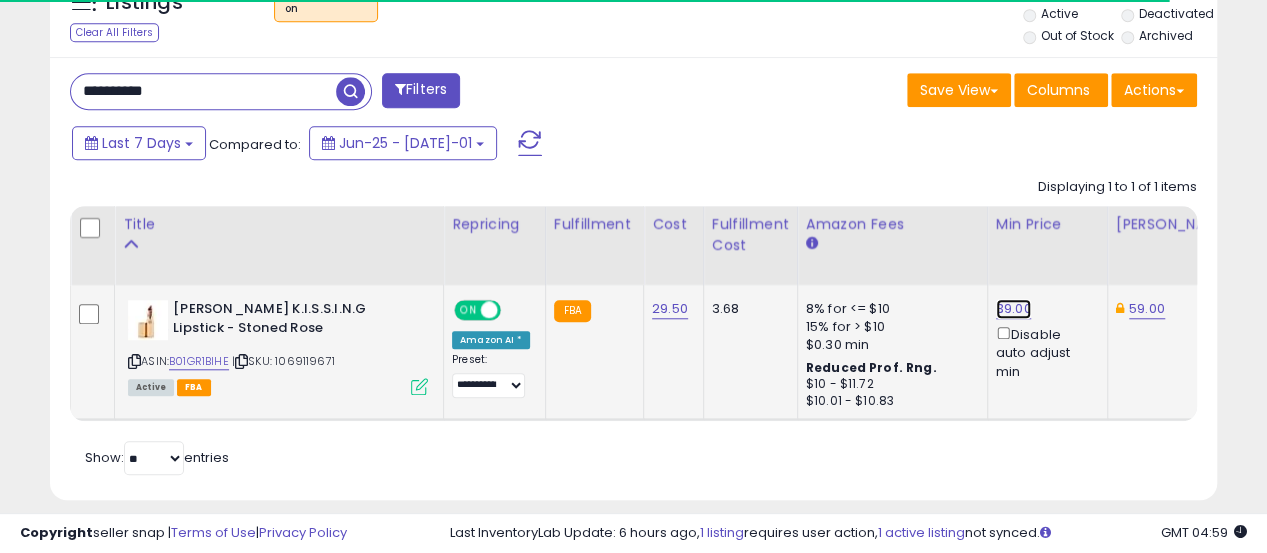 click on "39.00" at bounding box center [1014, 309] 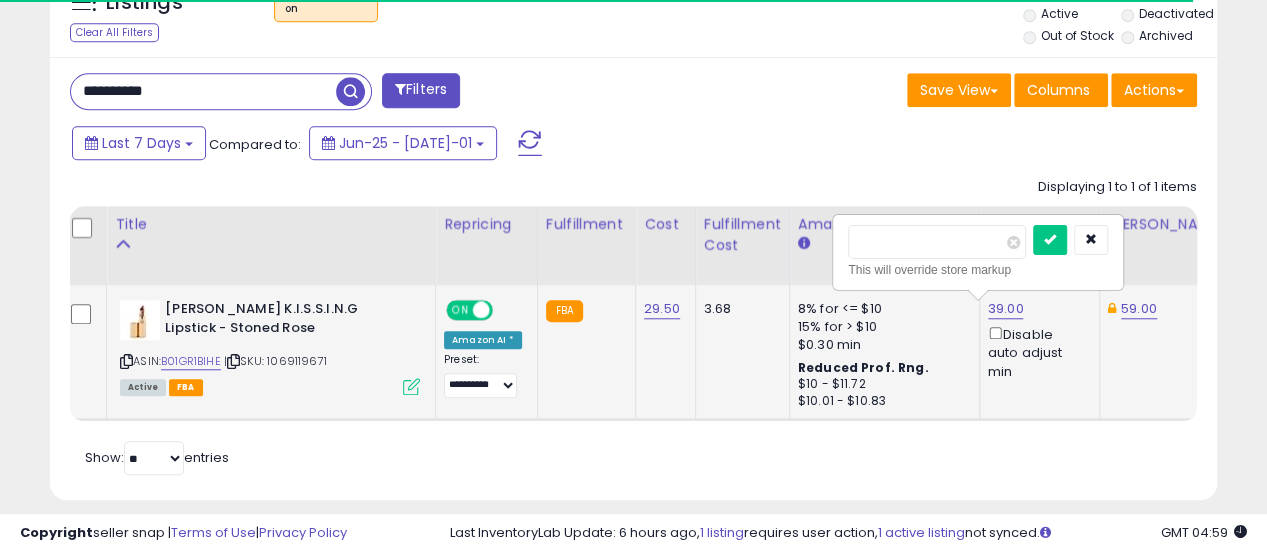 click on "*****" at bounding box center (937, 242) 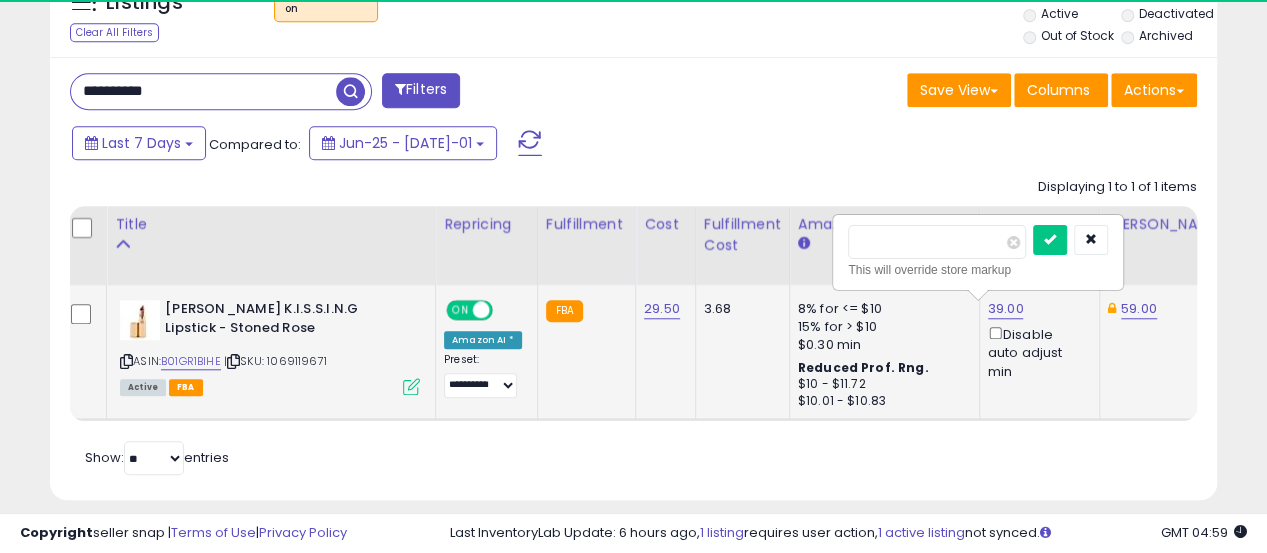click on "*****" at bounding box center (937, 242) 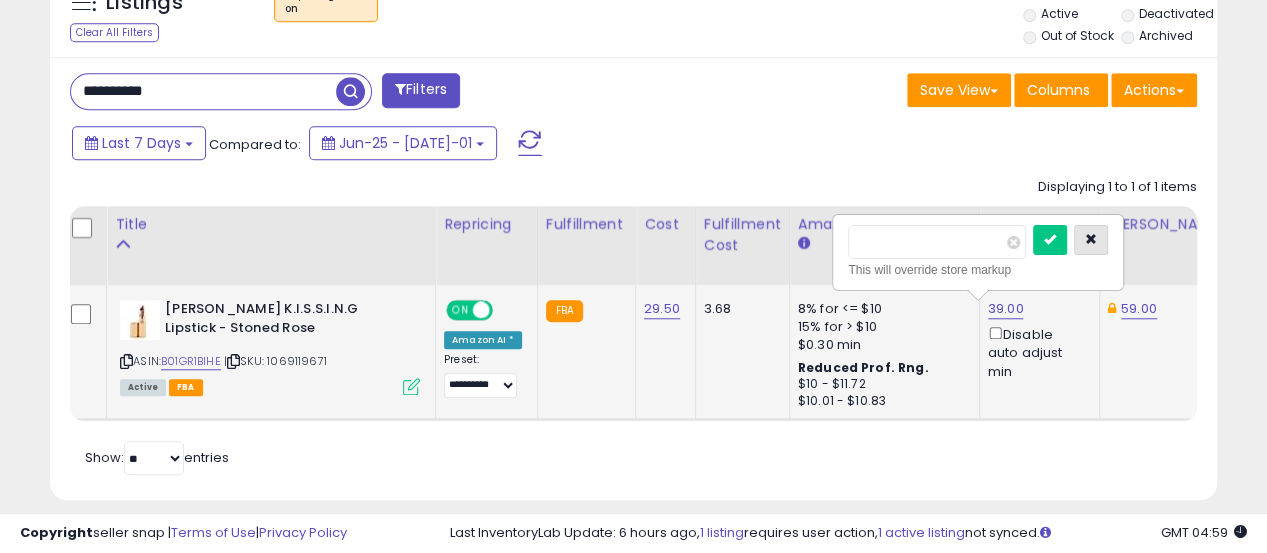 type on "**" 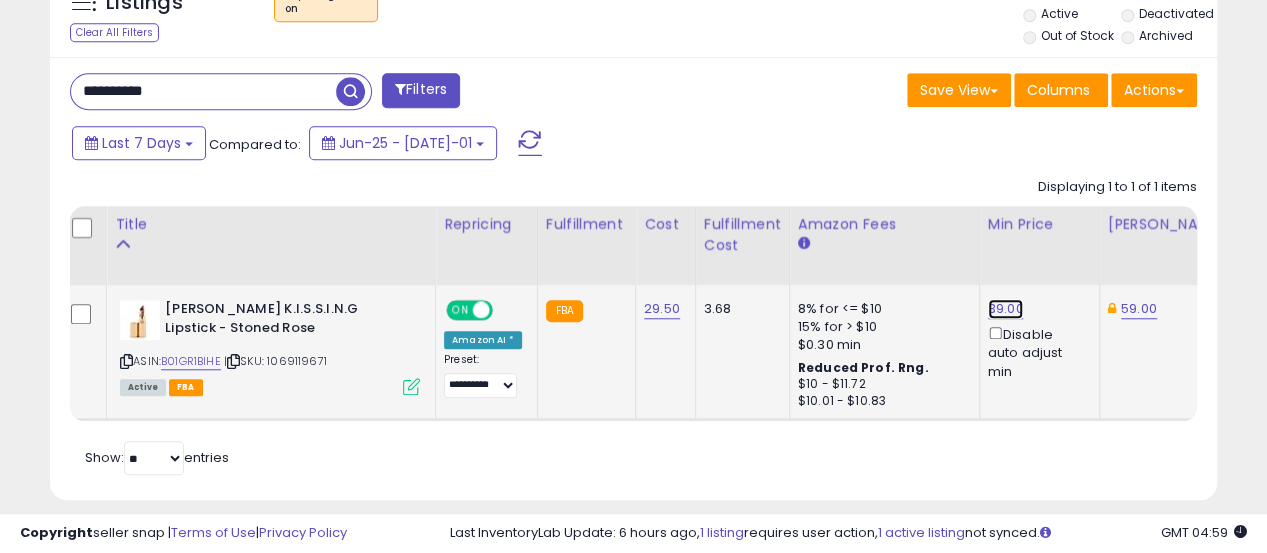 click on "39.00" at bounding box center [1006, 309] 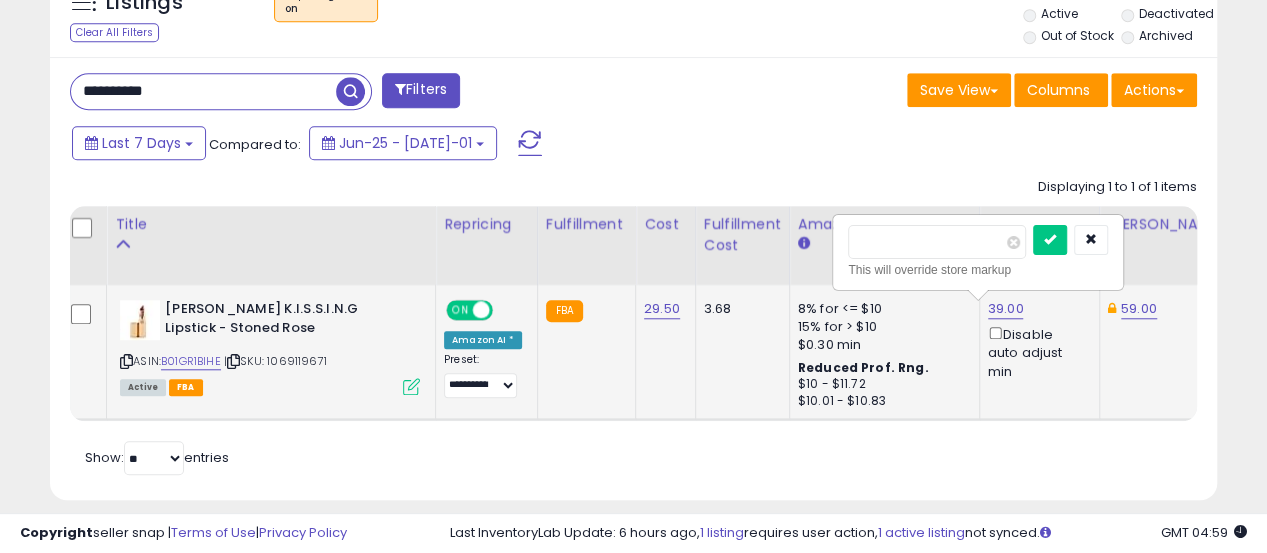 click on "*****" at bounding box center (937, 242) 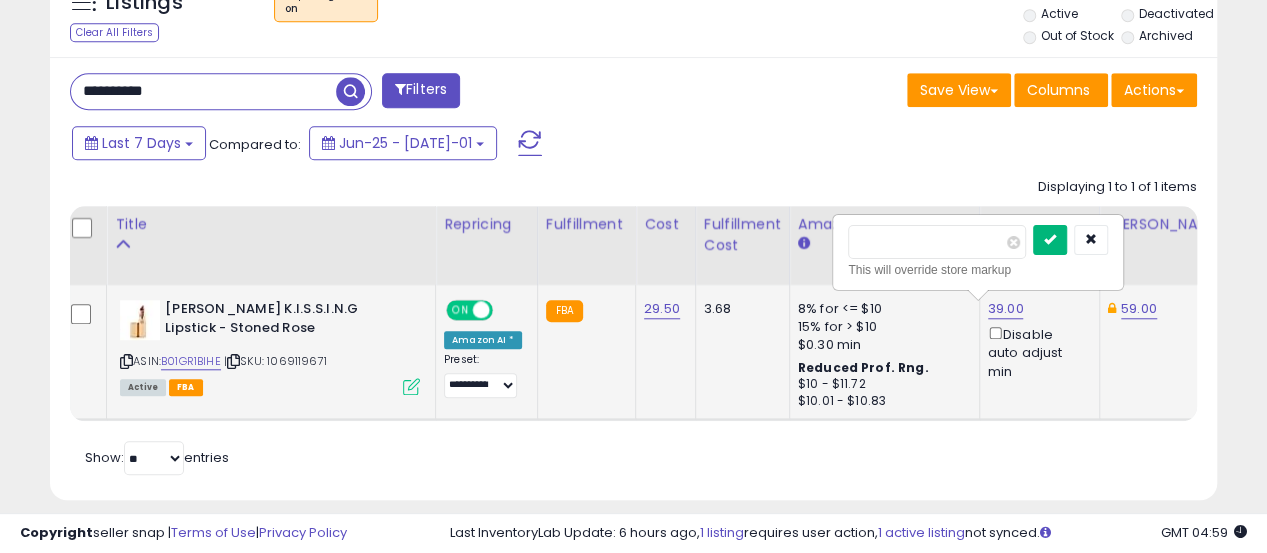 type on "**" 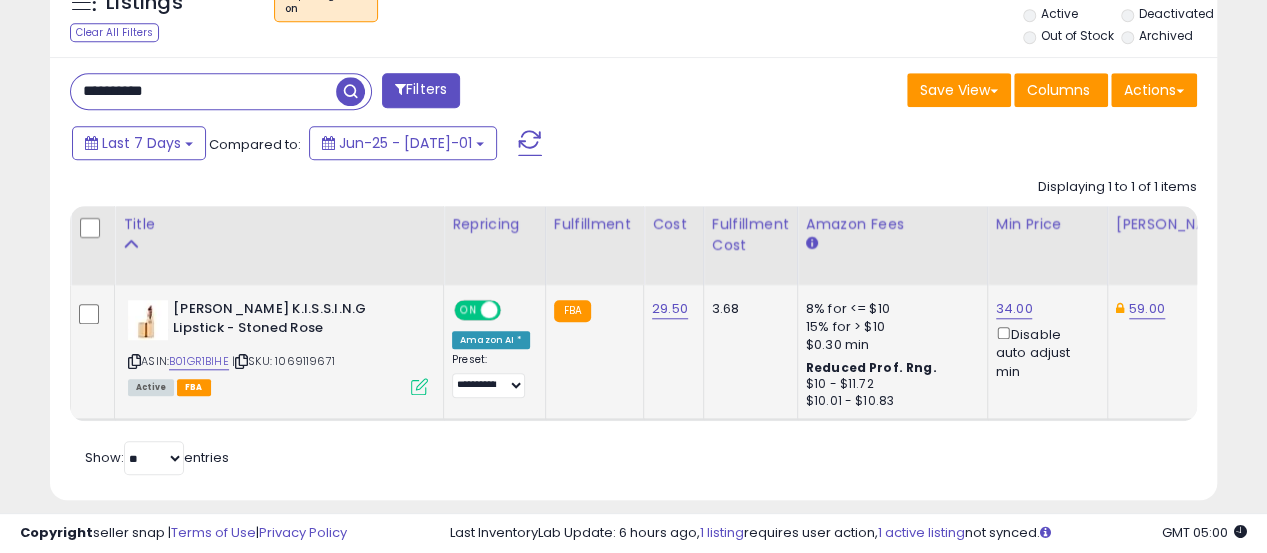 click on "**********" at bounding box center (344, 93) 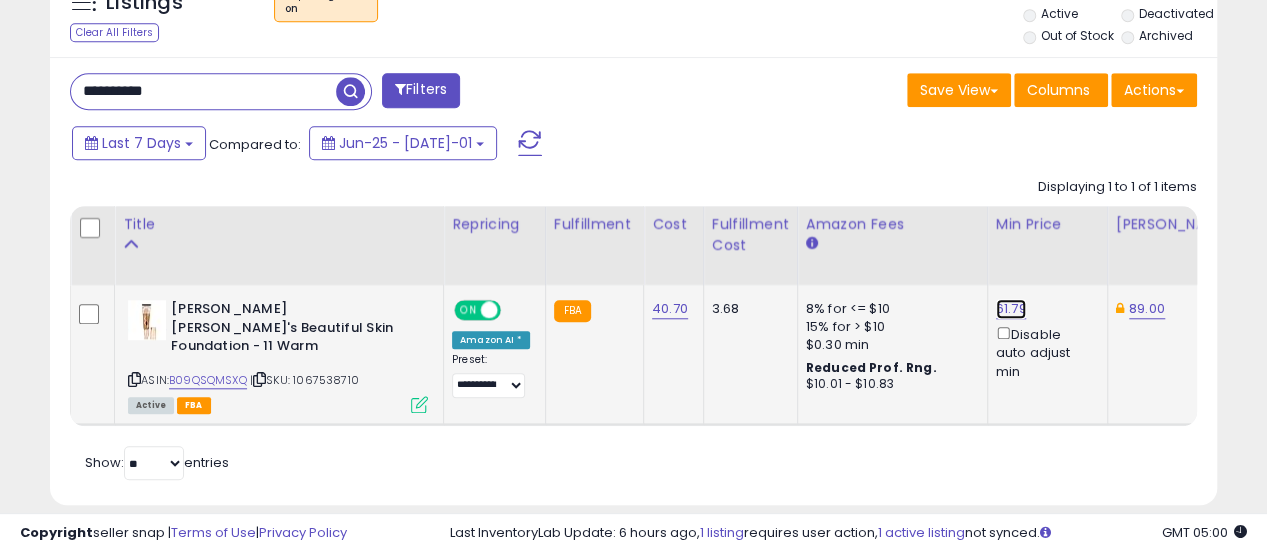 click on "61.79" at bounding box center [1011, 309] 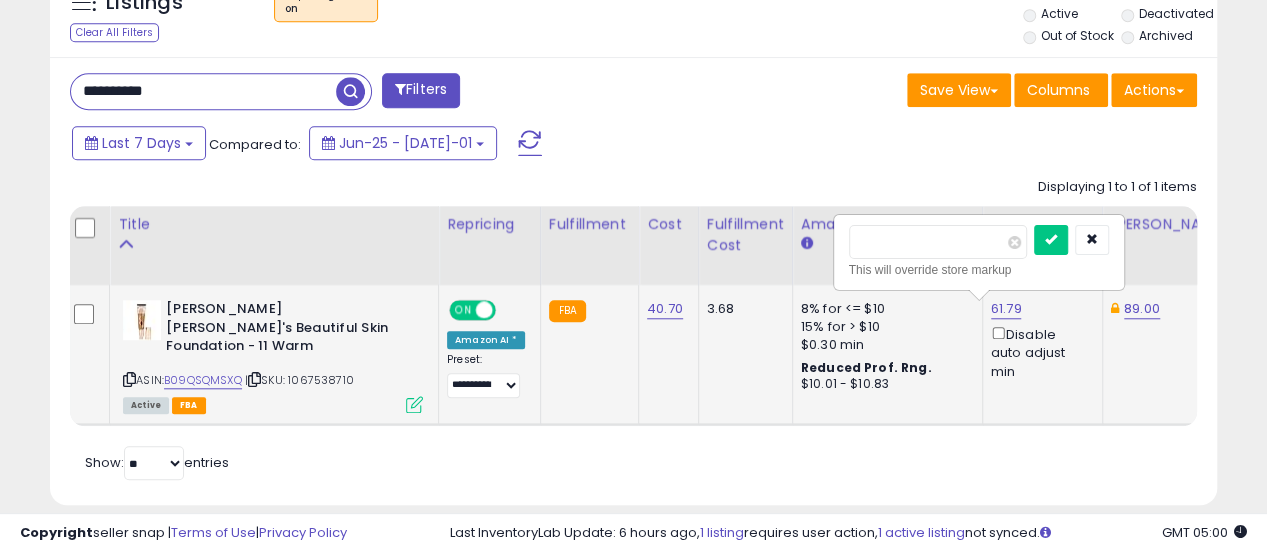 click on "*****" at bounding box center (938, 242) 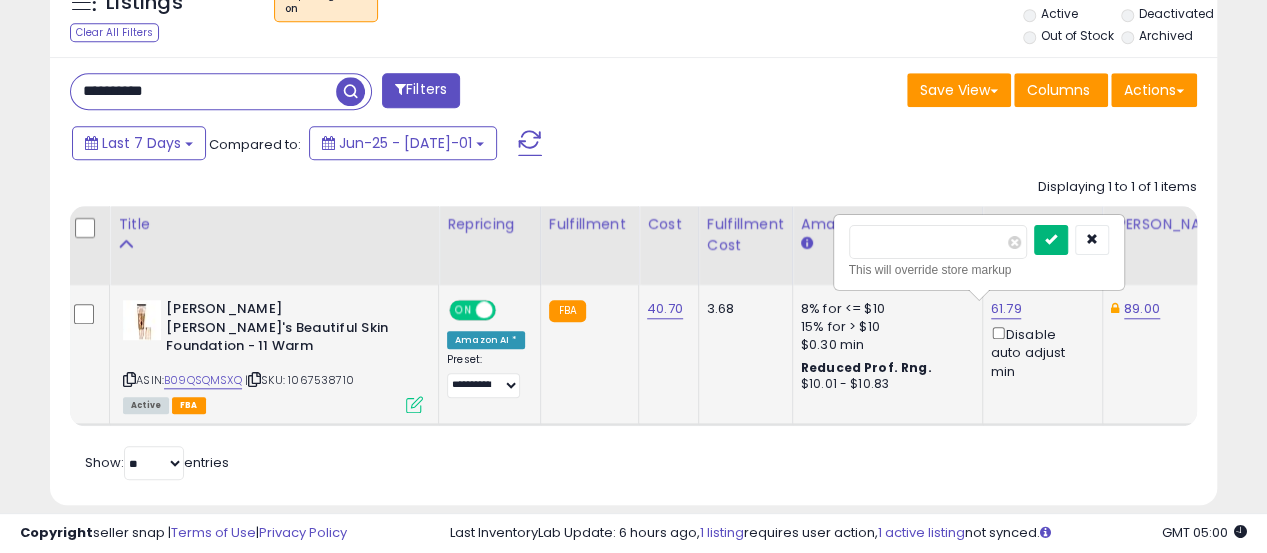 click at bounding box center [1051, 240] 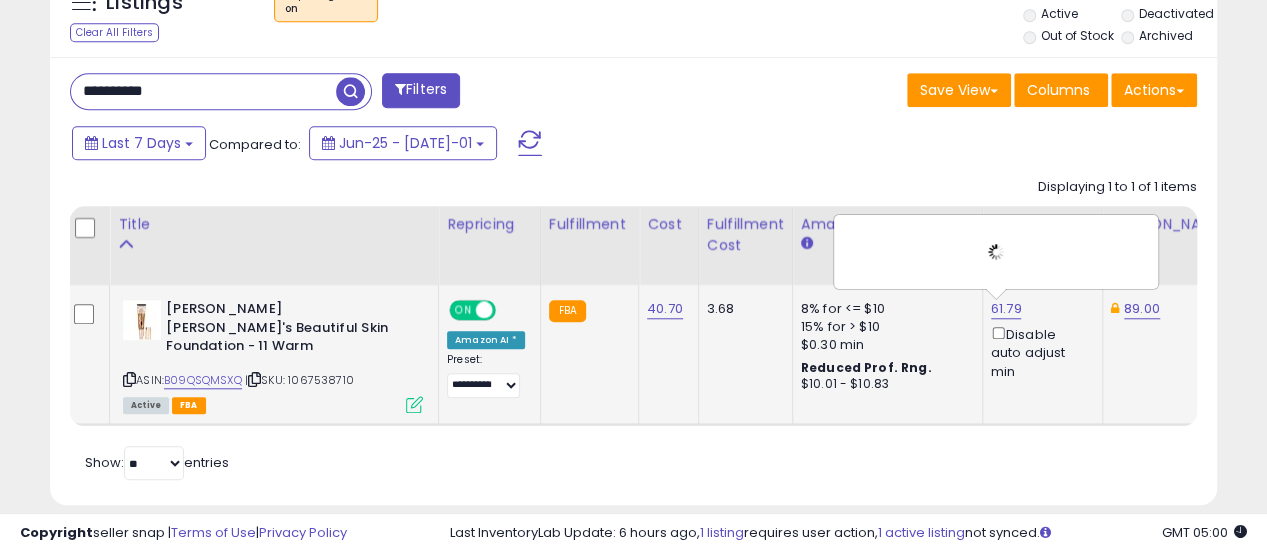 click on "ON" at bounding box center [463, 310] 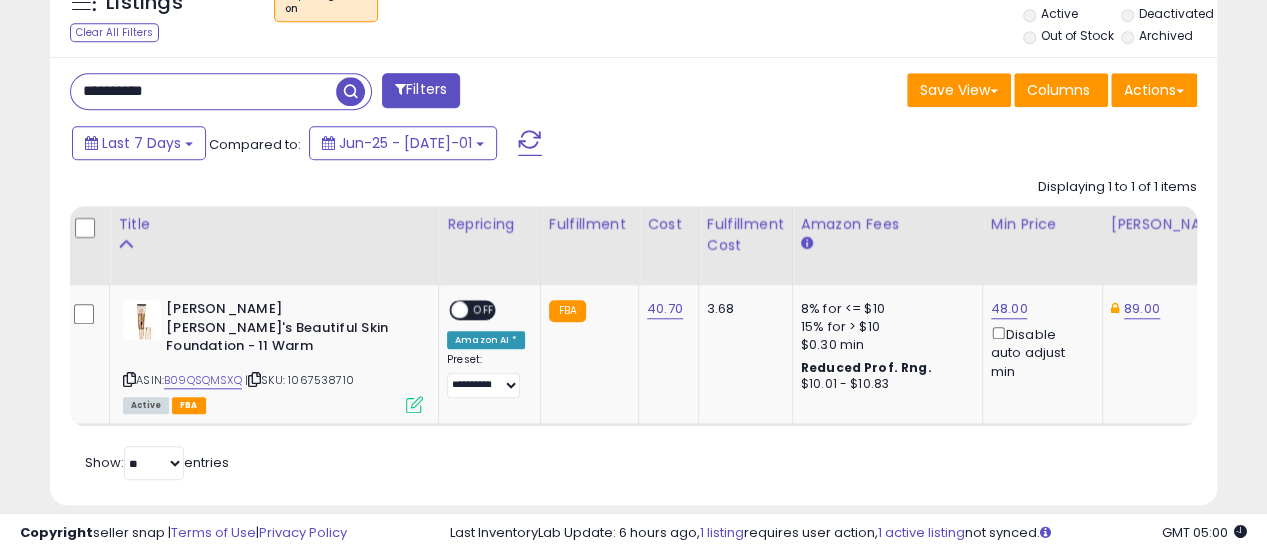 click on "**********" at bounding box center [203, 91] 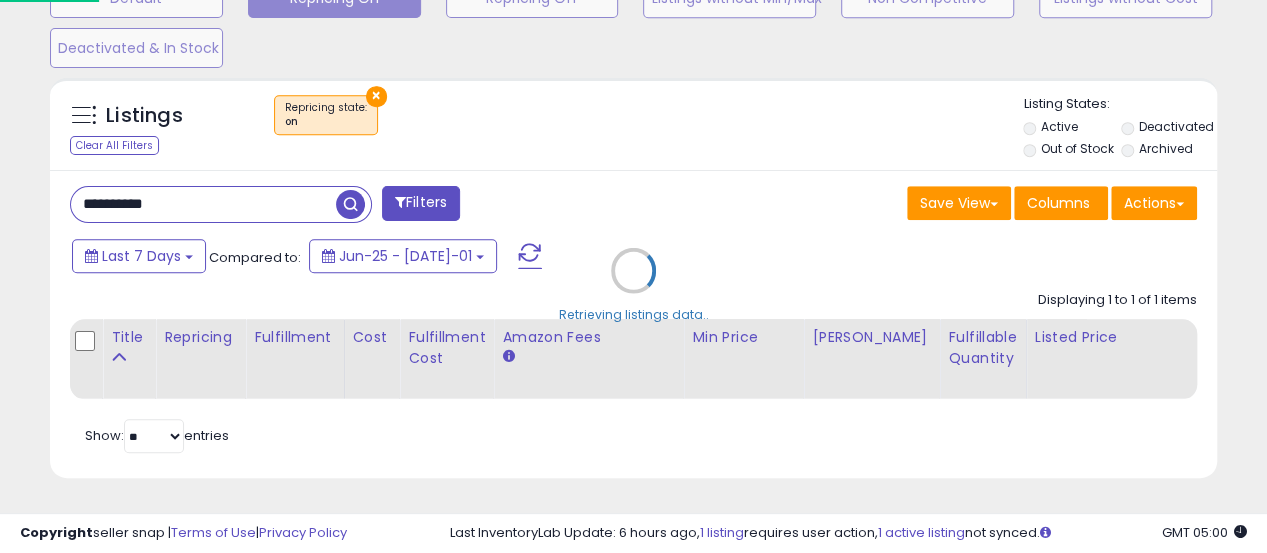 scroll, scrollTop: 999590, scrollLeft: 999316, axis: both 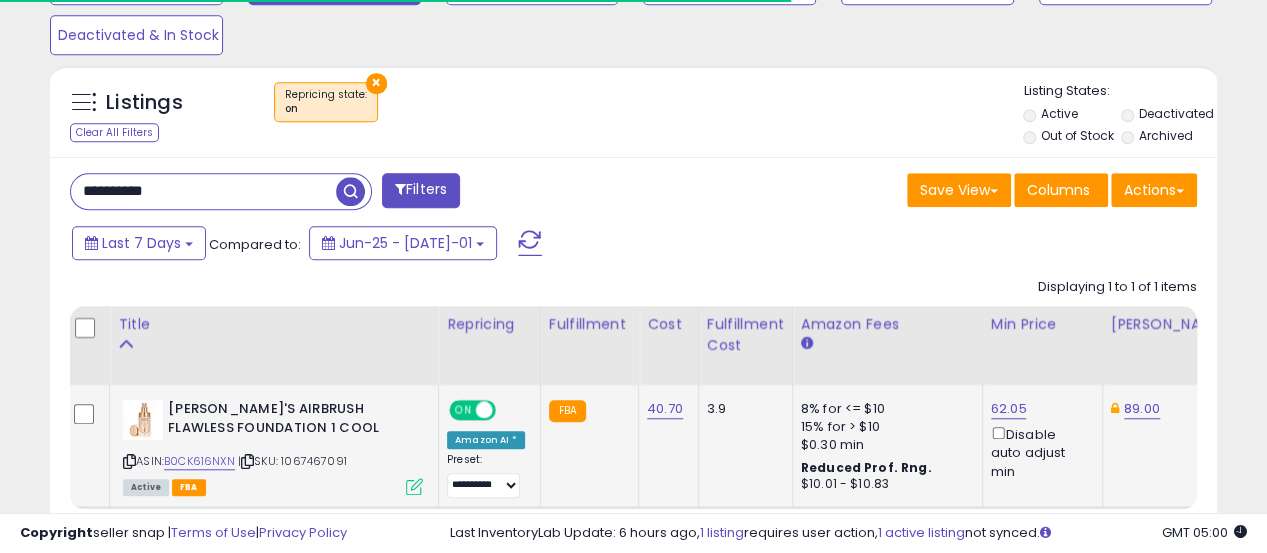 click on "62.05  Disable auto adjust min" at bounding box center [1039, 440] 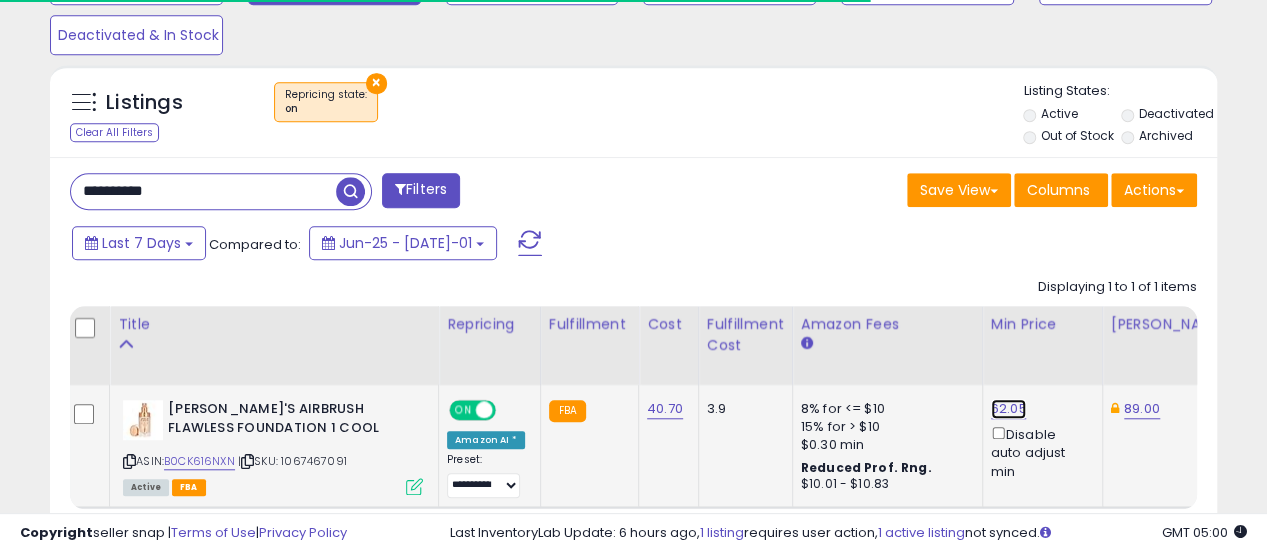 click on "62.05" at bounding box center [1009, 409] 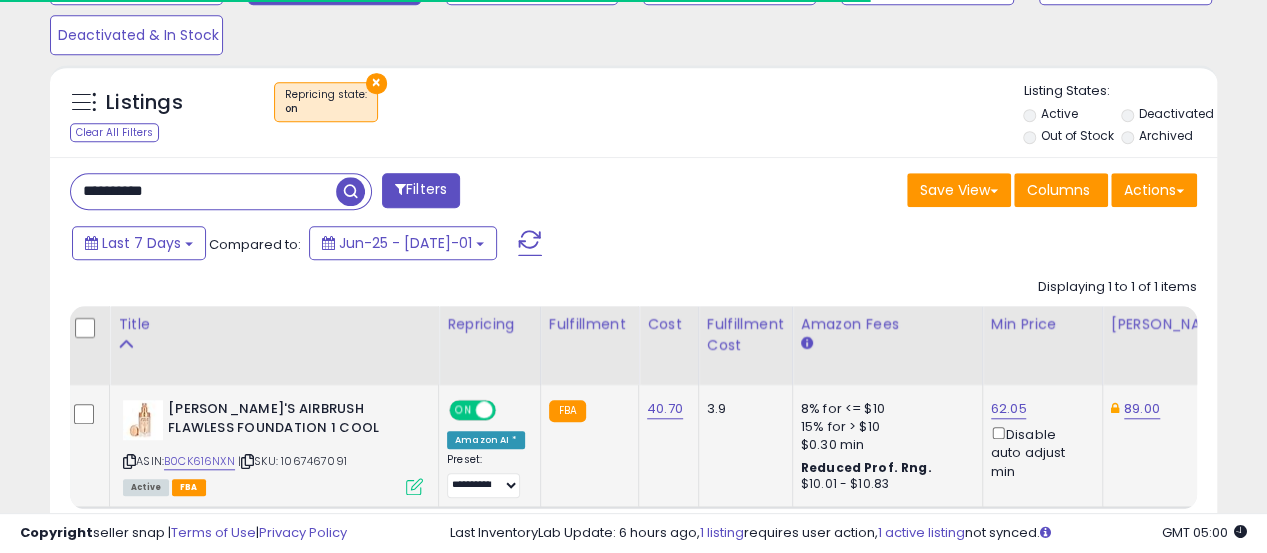 scroll, scrollTop: 0, scrollLeft: 8, axis: horizontal 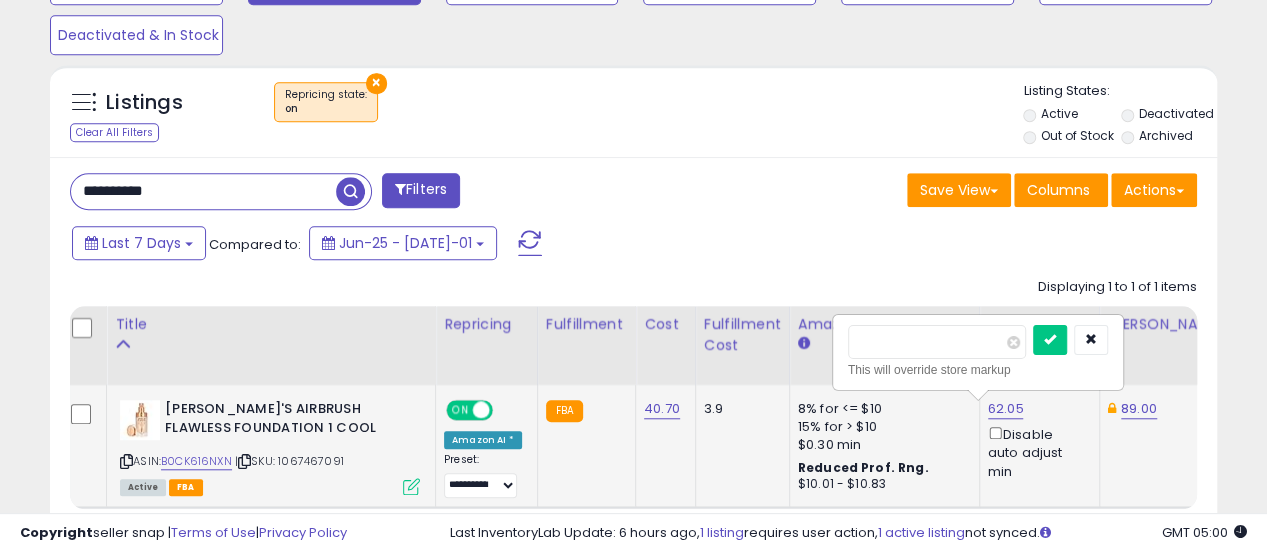 click on "*****" at bounding box center (937, 342) 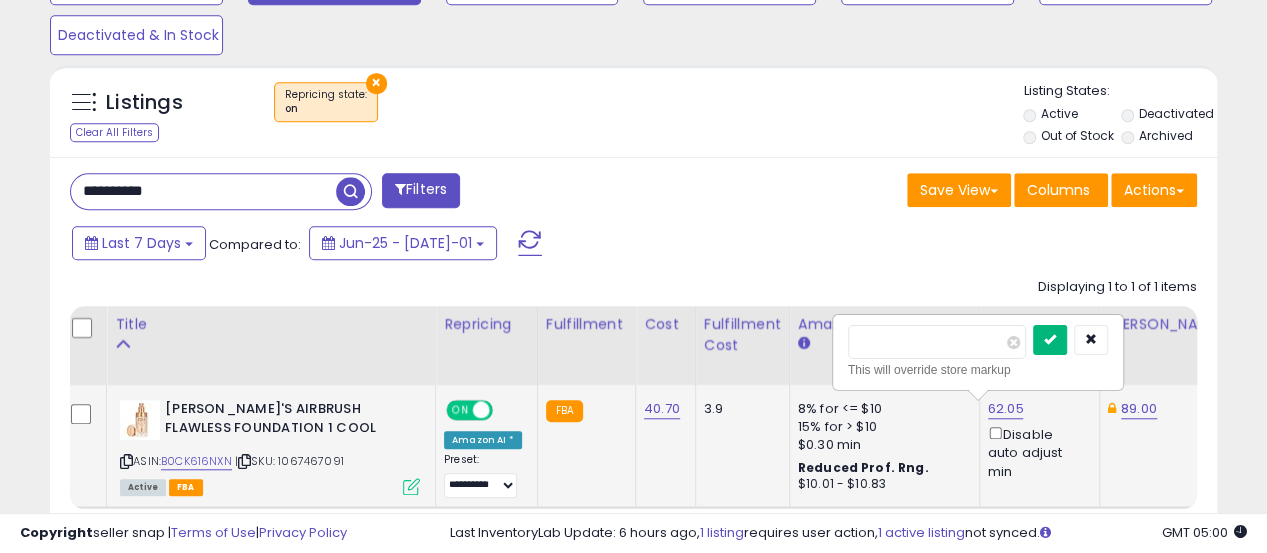 type on "**" 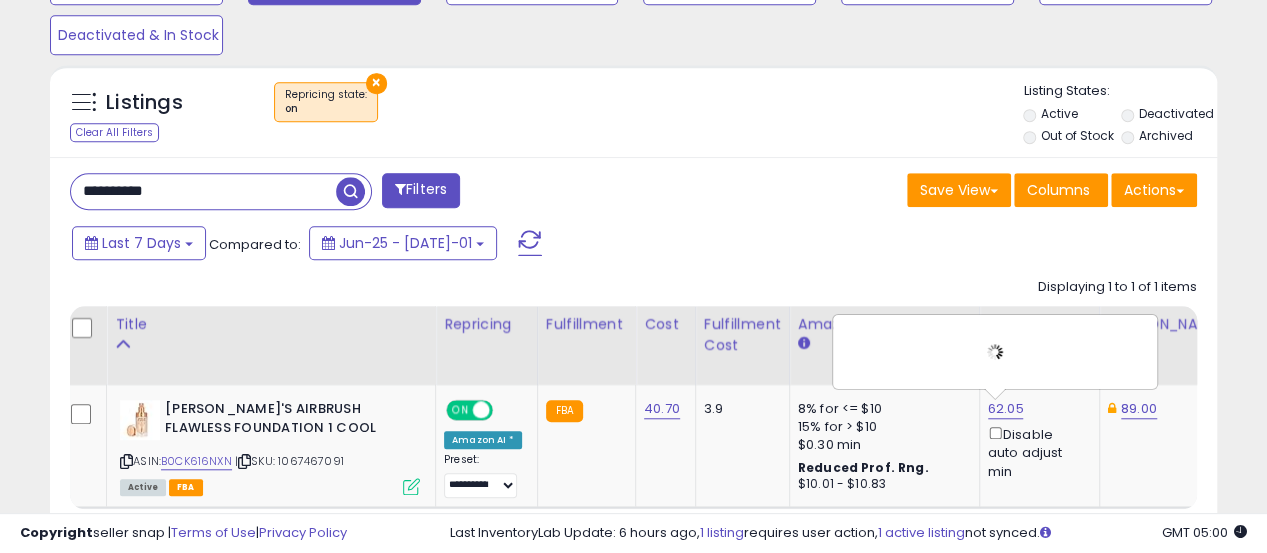 scroll, scrollTop: 787, scrollLeft: 0, axis: vertical 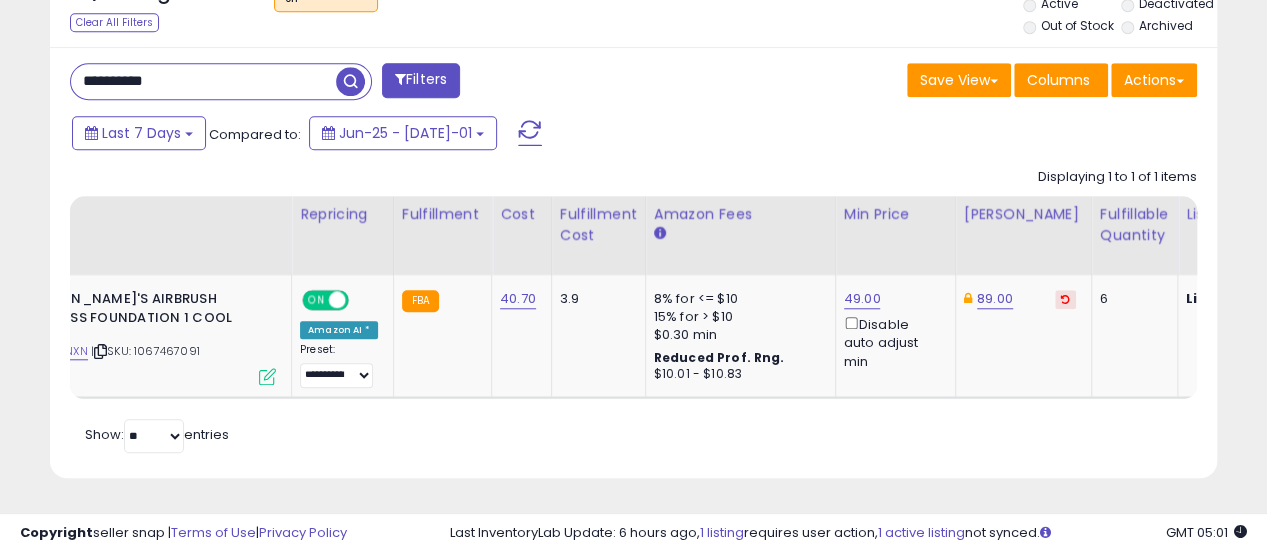 click on "**********" at bounding box center [203, 81] 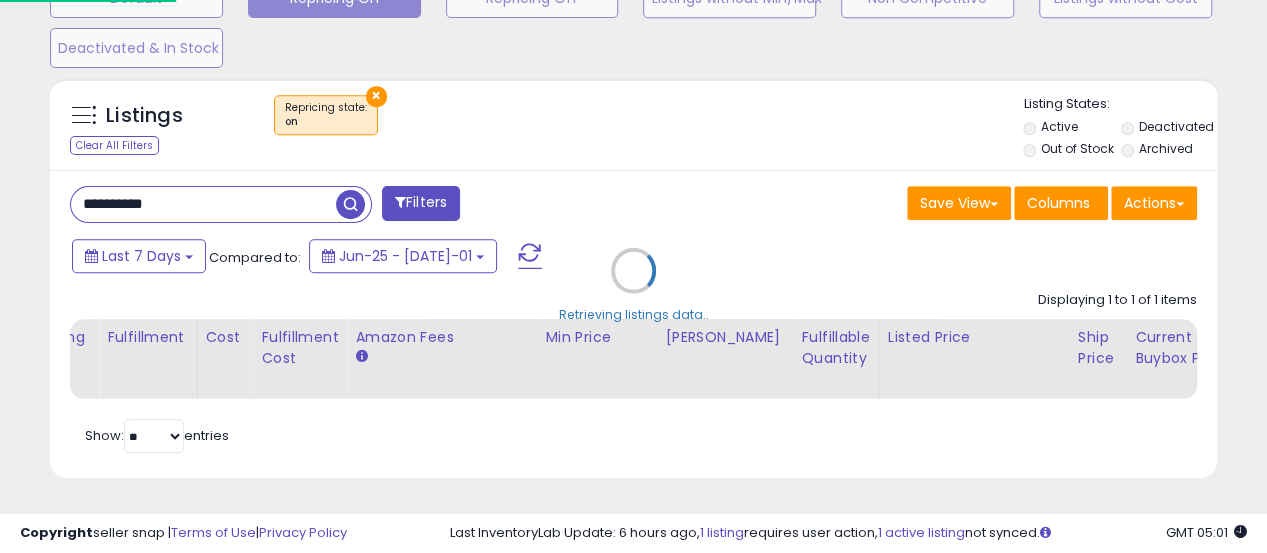 scroll, scrollTop: 999590, scrollLeft: 999316, axis: both 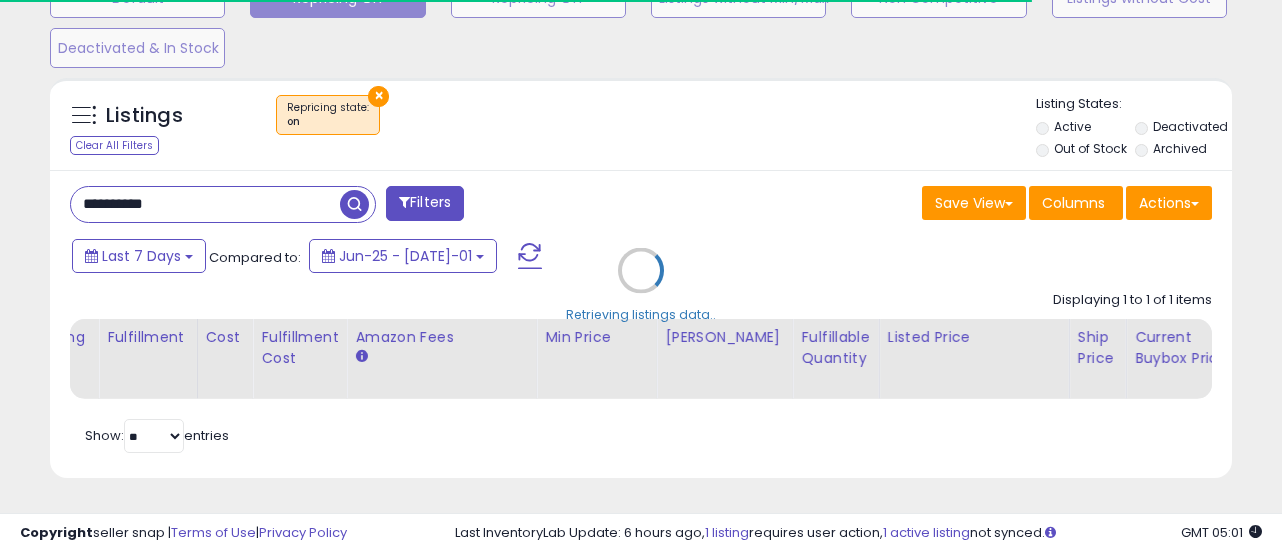 click on "Retrieving listings data.." at bounding box center [641, 285] 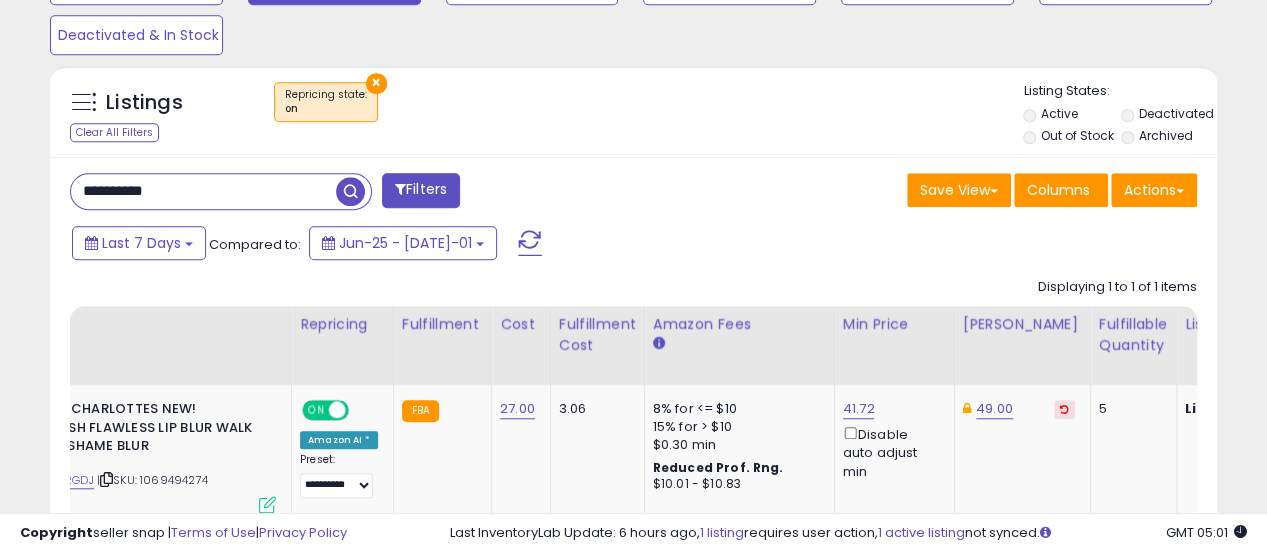 scroll, scrollTop: 410, scrollLeft: 674, axis: both 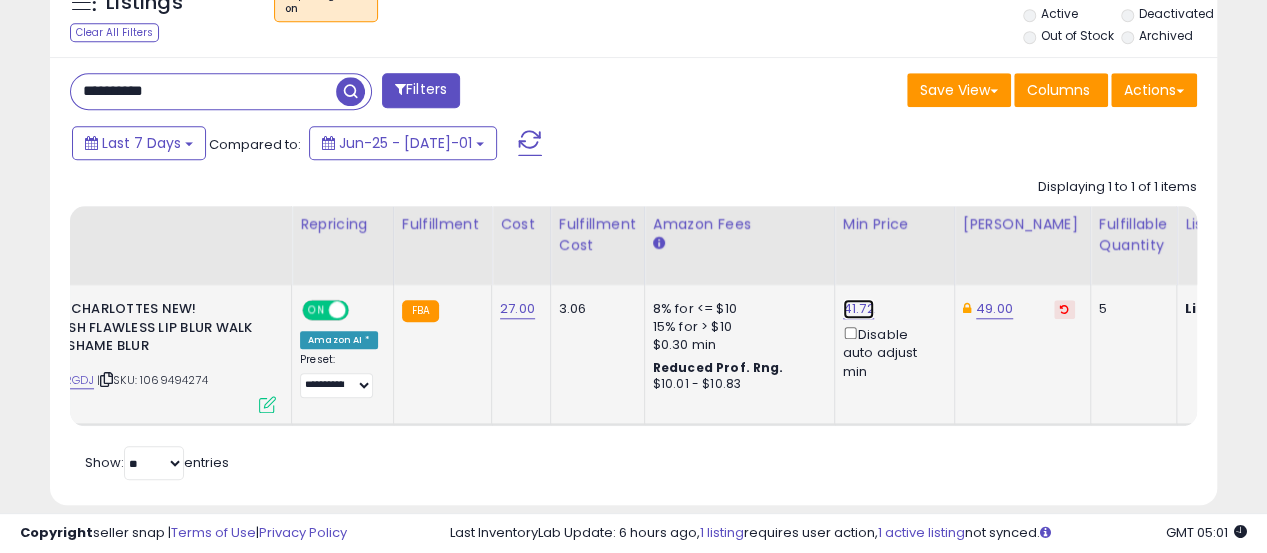 click on "41.72" at bounding box center (859, 309) 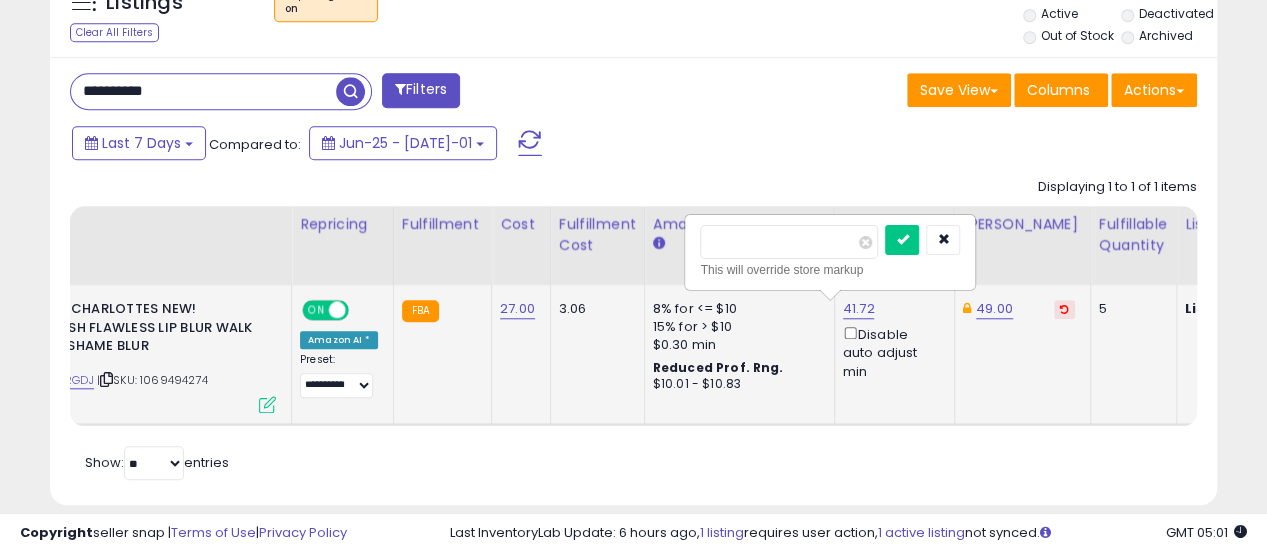 click on "*****" at bounding box center (789, 242) 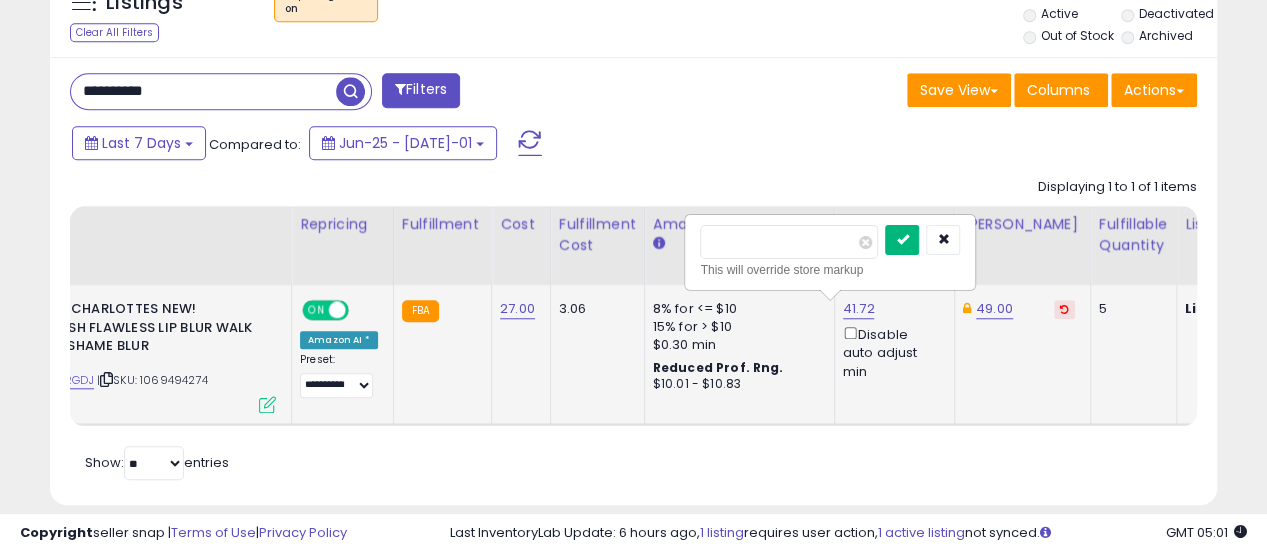 type on "**" 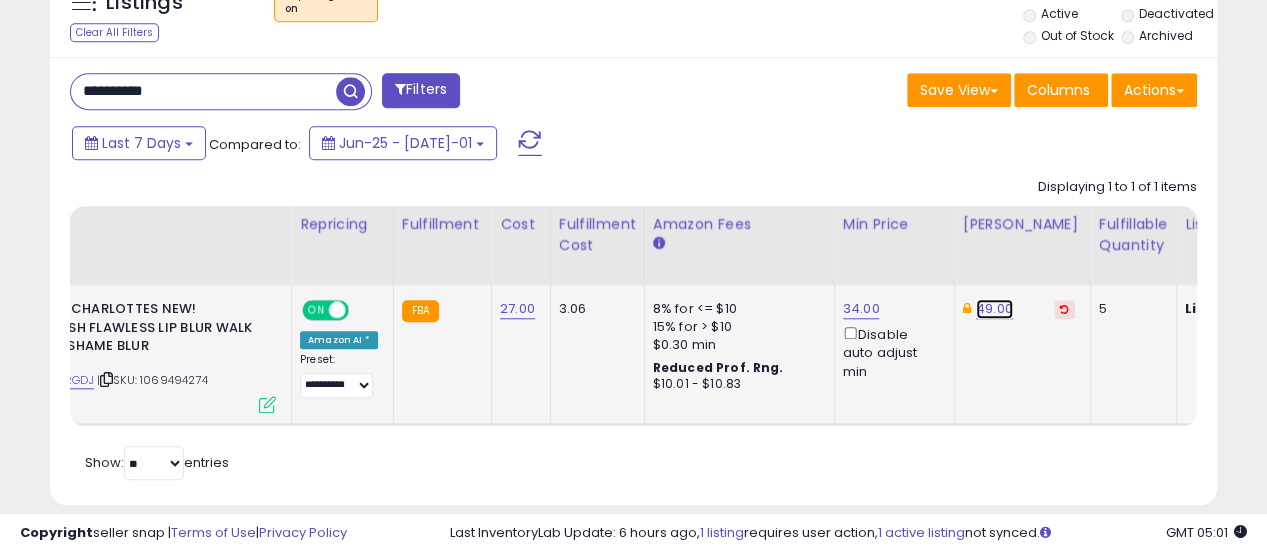 click on "49.00" at bounding box center (994, 309) 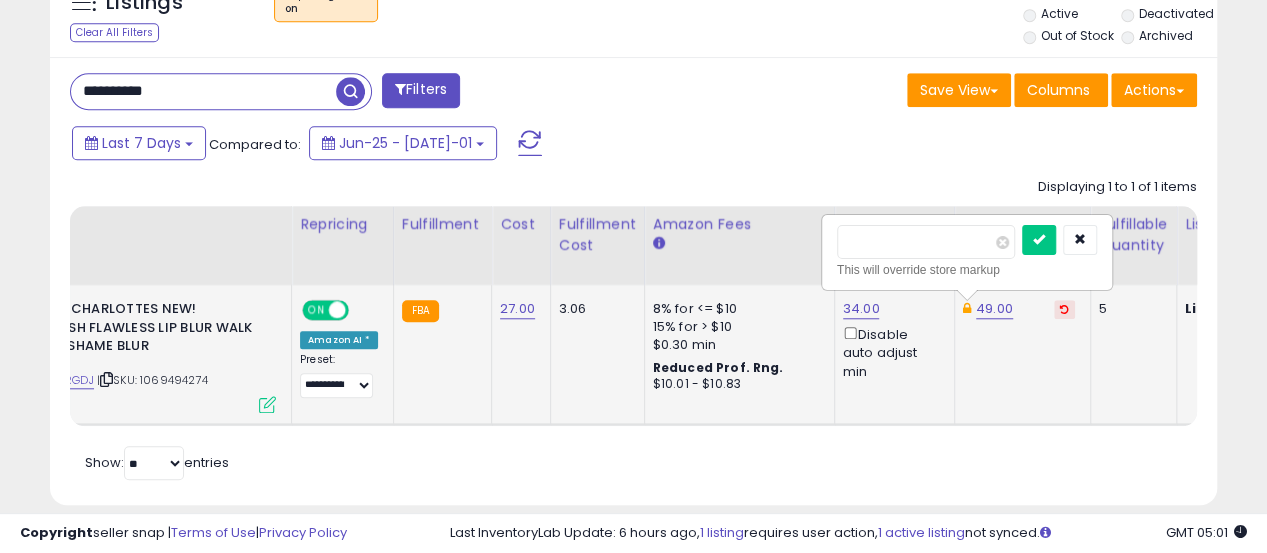 click on "*****" at bounding box center (926, 242) 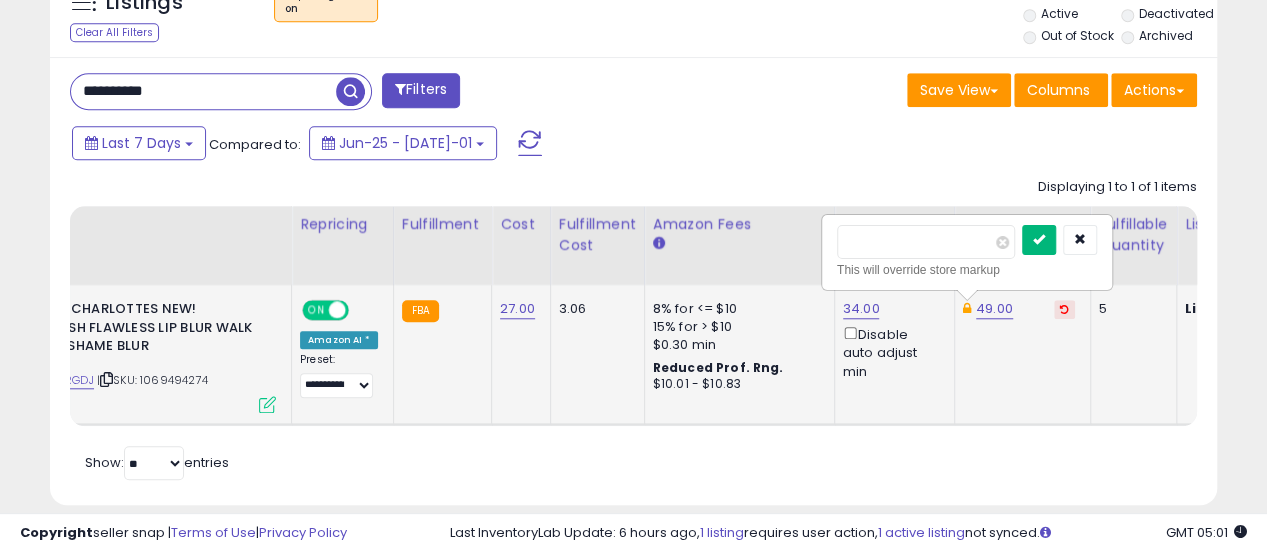 type on "*****" 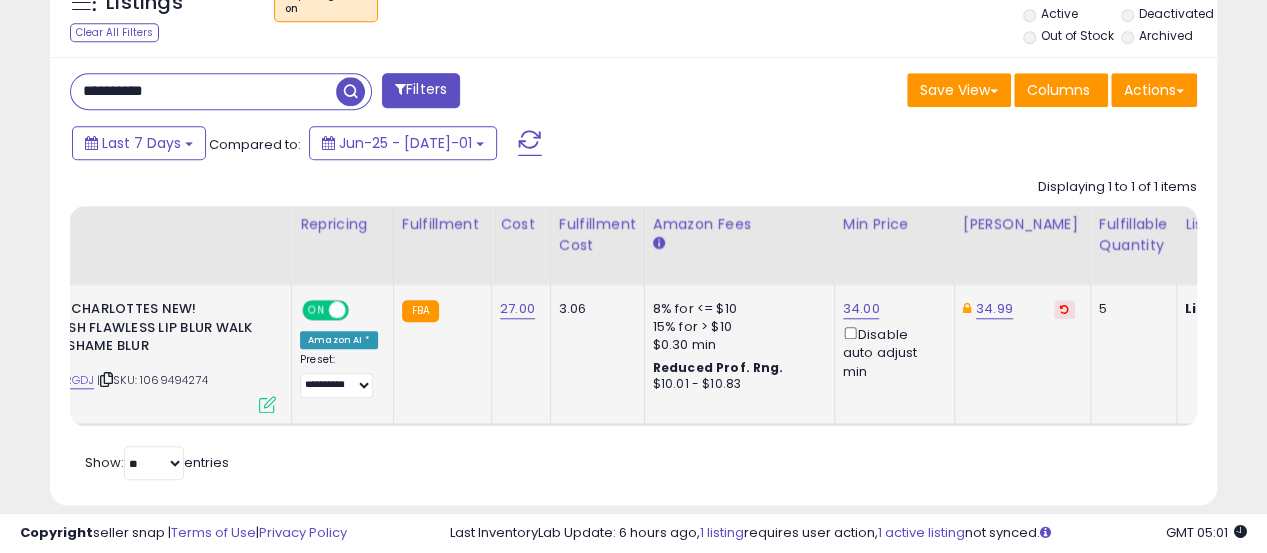 click on "34.00  Disable auto adjust min" 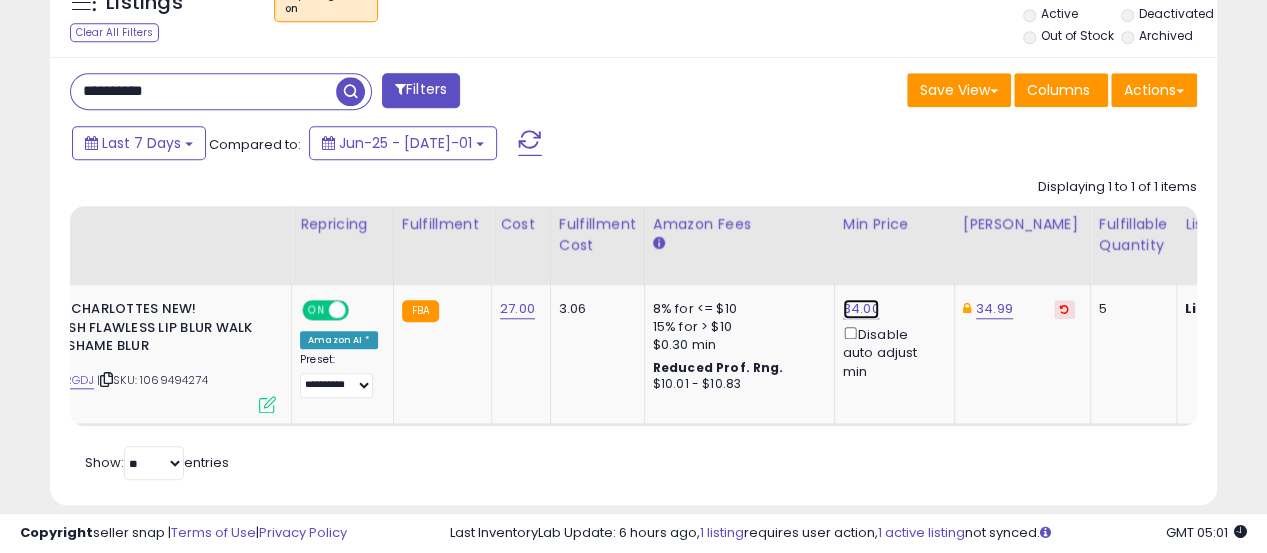 click on "34.00" at bounding box center (861, 309) 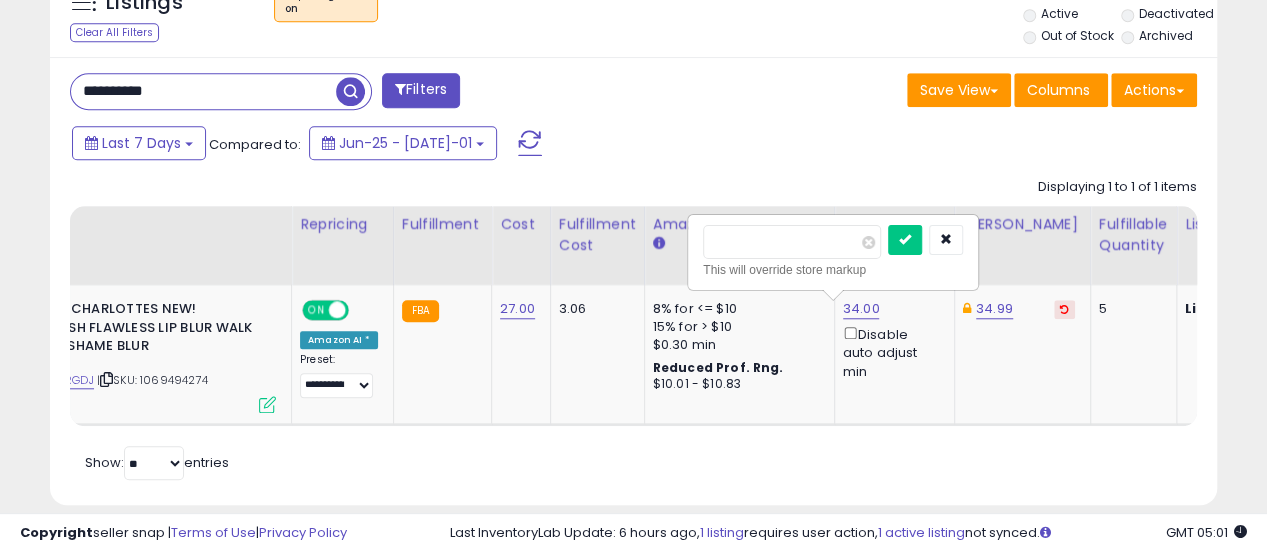 click on "*****" at bounding box center [792, 242] 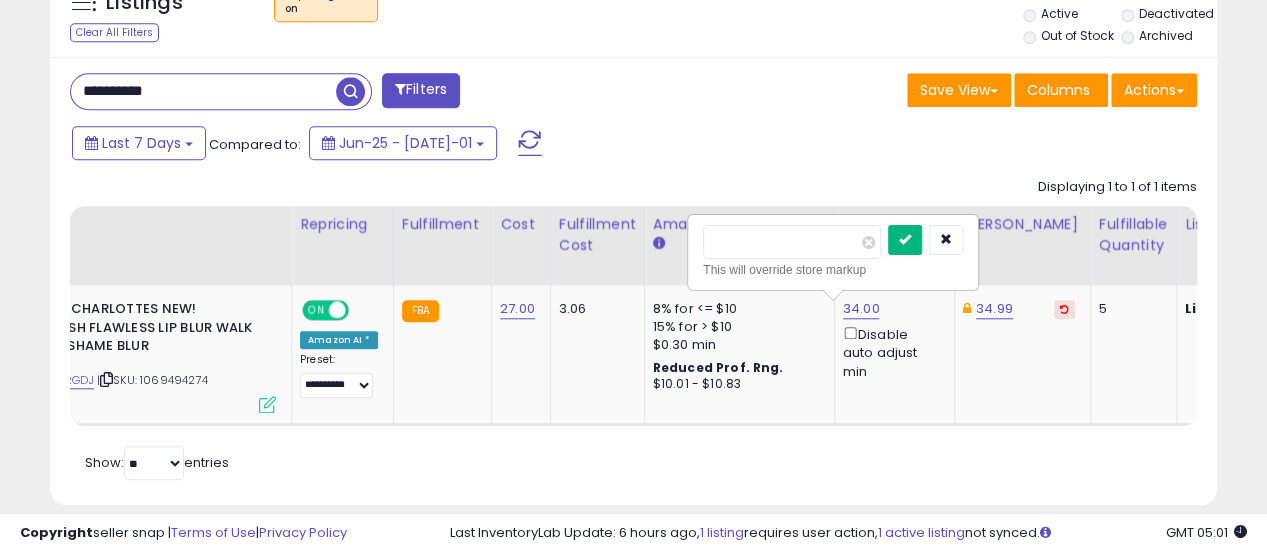 type on "**" 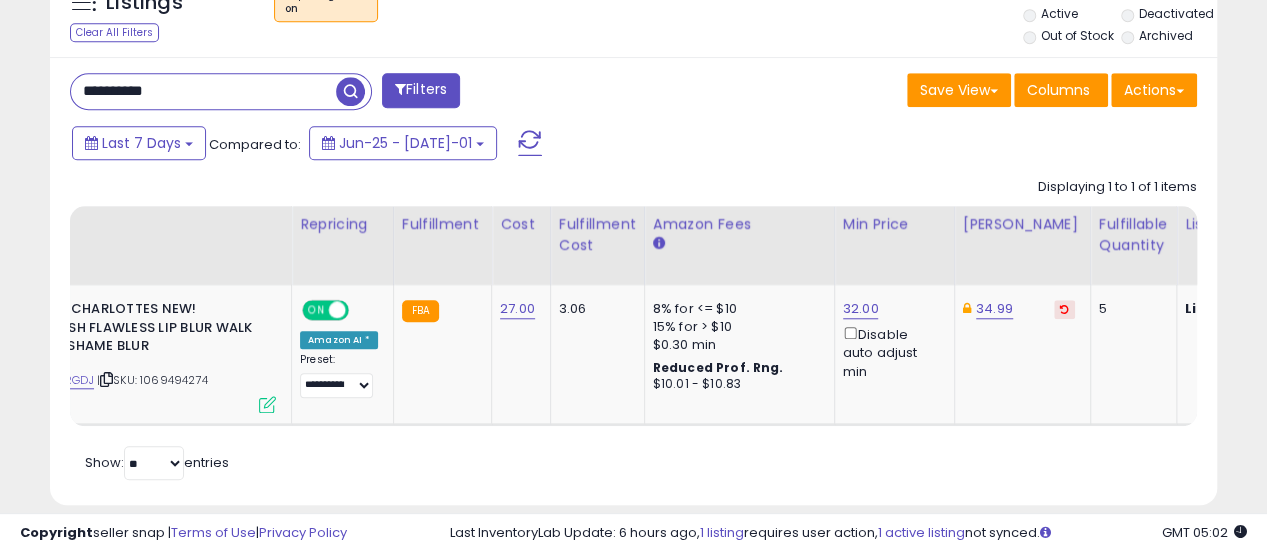 click on "**********" at bounding box center (203, 91) 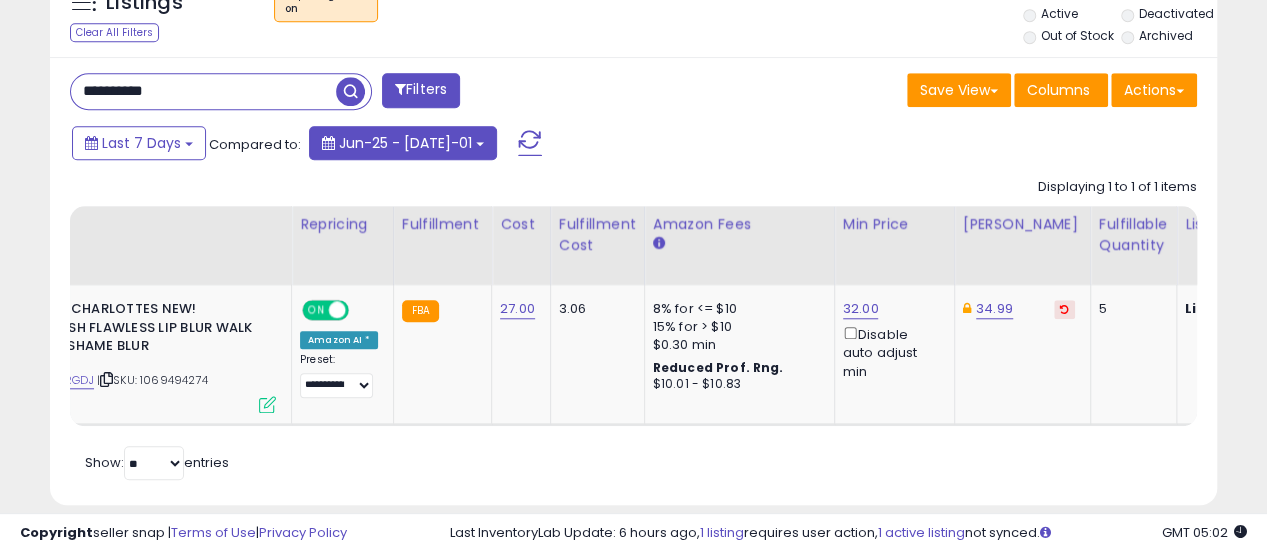 type on "**********" 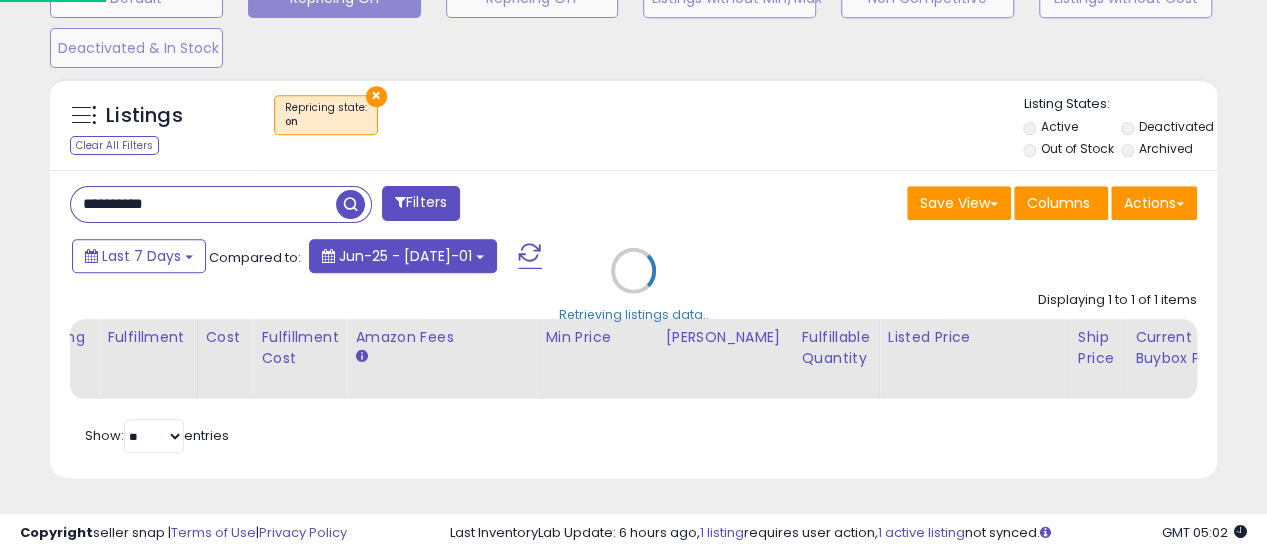 scroll, scrollTop: 999590, scrollLeft: 999316, axis: both 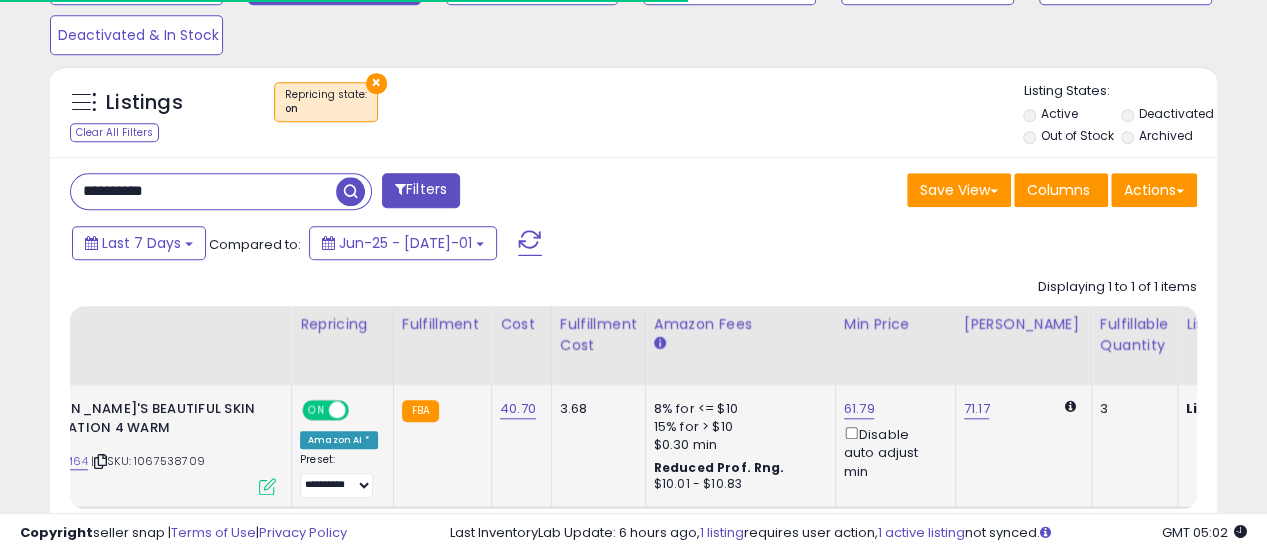 click on "61.79  Disable auto adjust min" 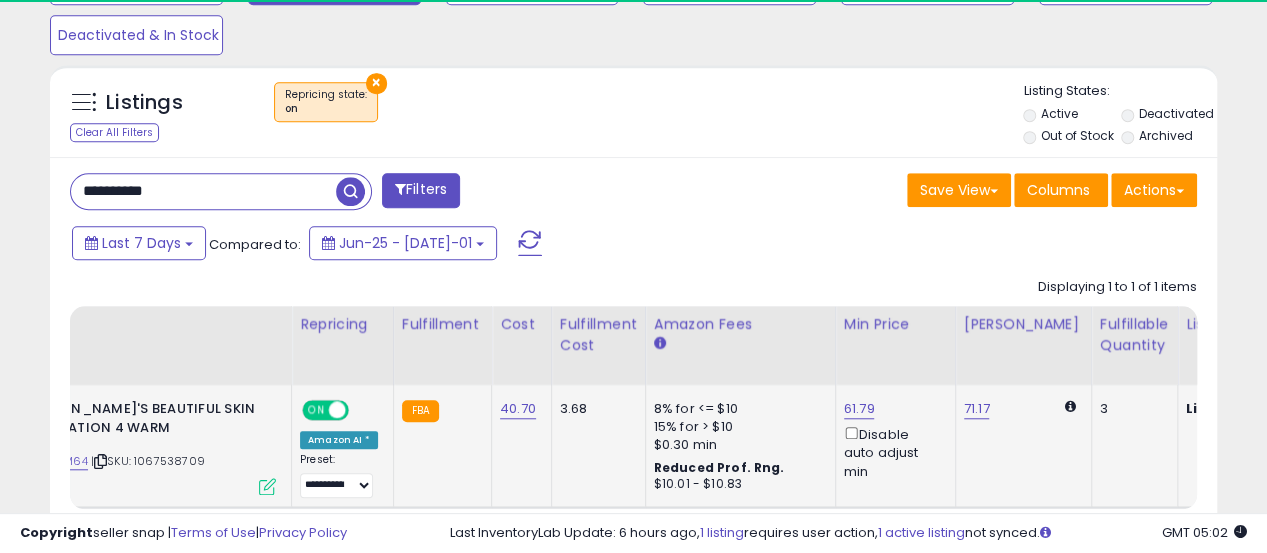 scroll, scrollTop: 999590, scrollLeft: 999325, axis: both 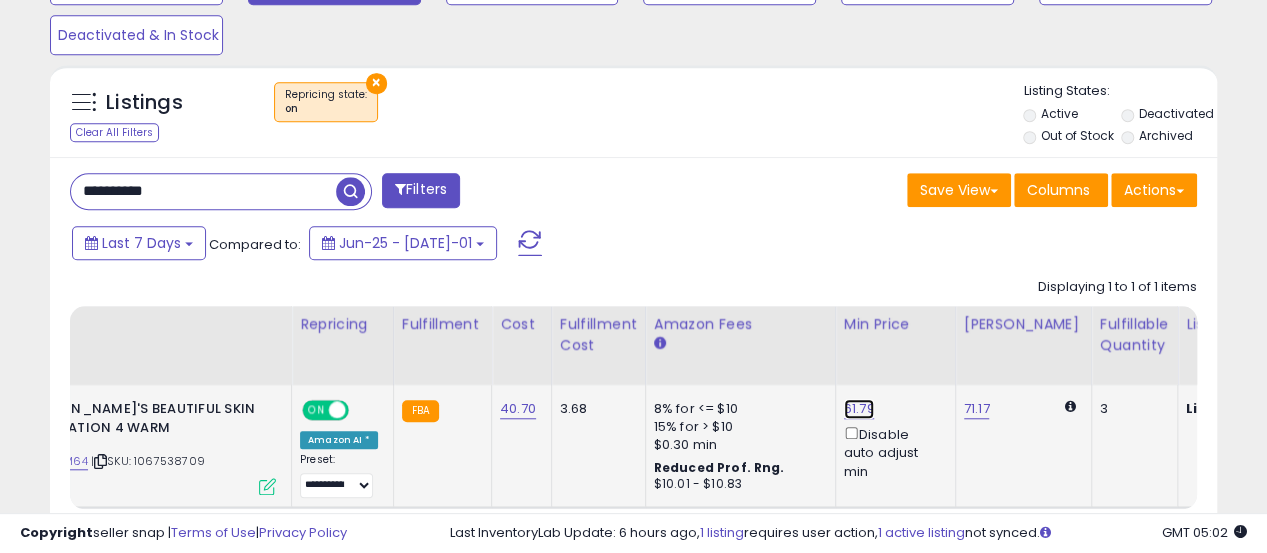 click on "61.79" at bounding box center [859, 409] 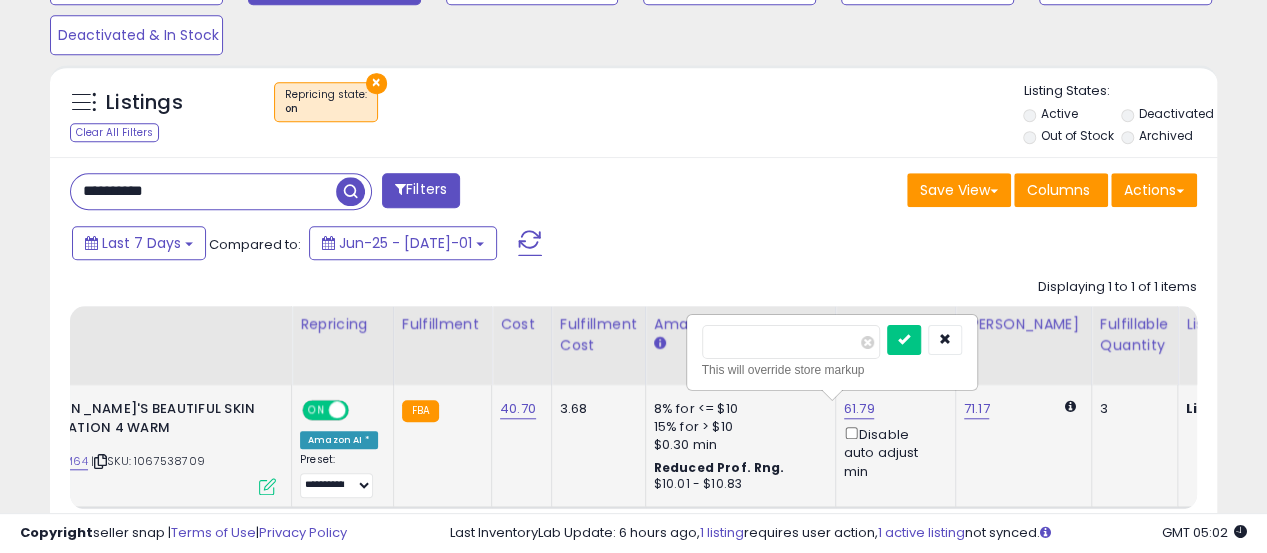 click on "This will override store markup" at bounding box center (832, 370) 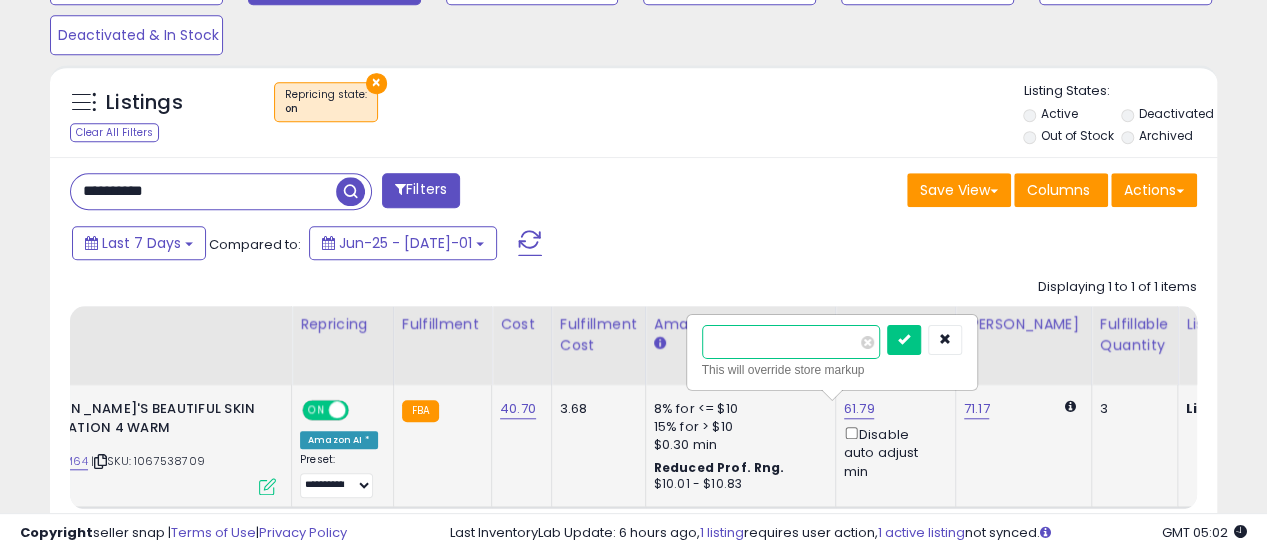 click on "*****" at bounding box center (791, 342) 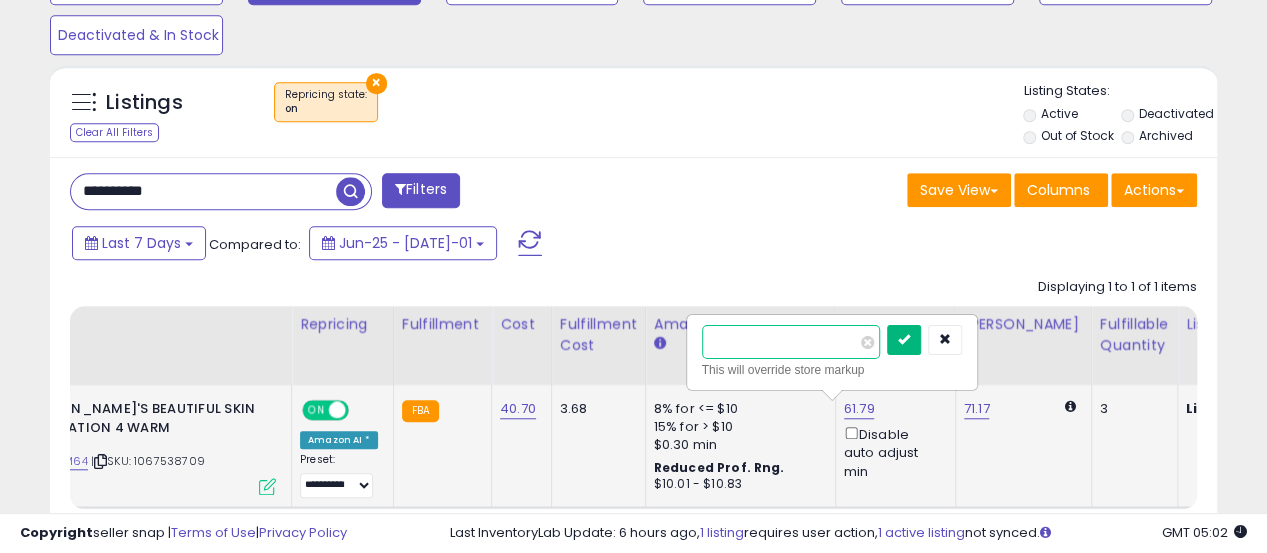 type on "*****" 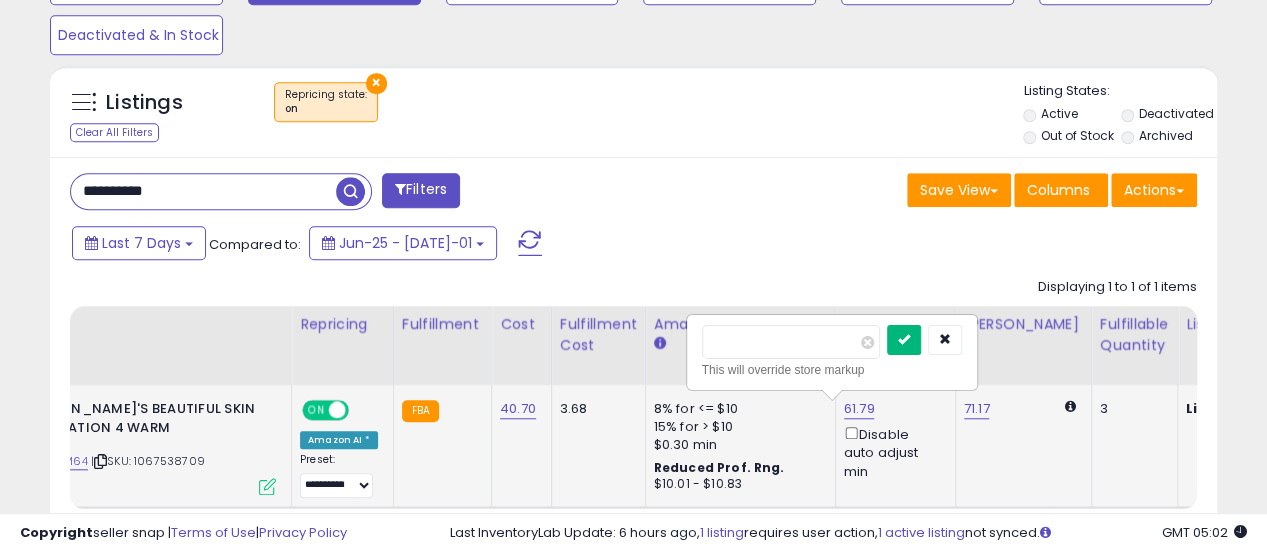 click at bounding box center (904, 340) 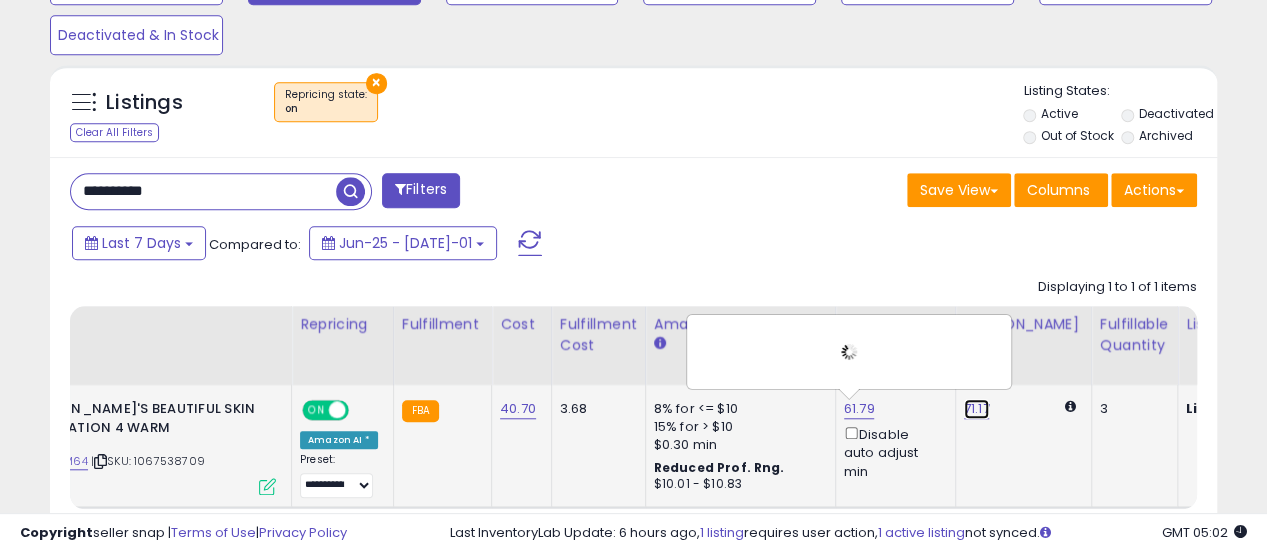 click on "71.17" at bounding box center (977, 409) 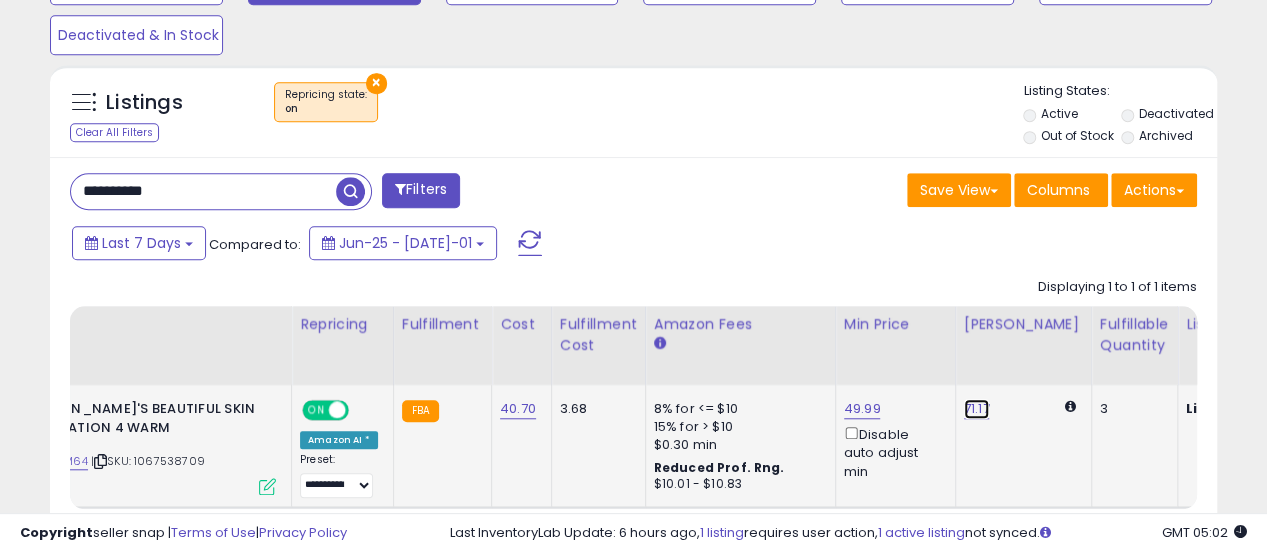 click on "71.17" at bounding box center (977, 409) 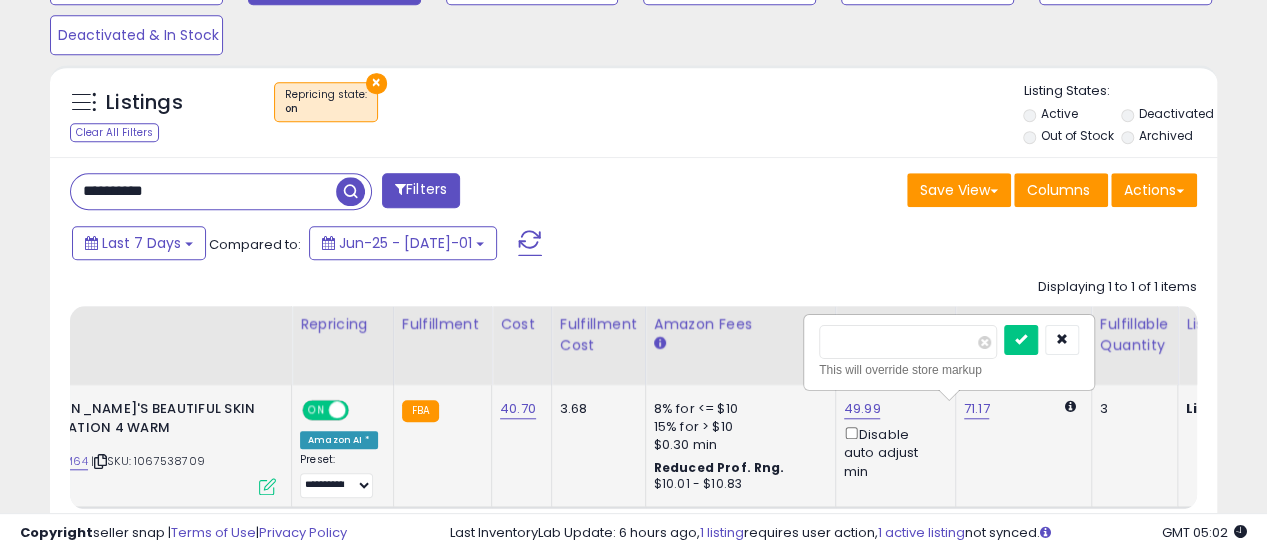 click on "*****" at bounding box center [908, 342] 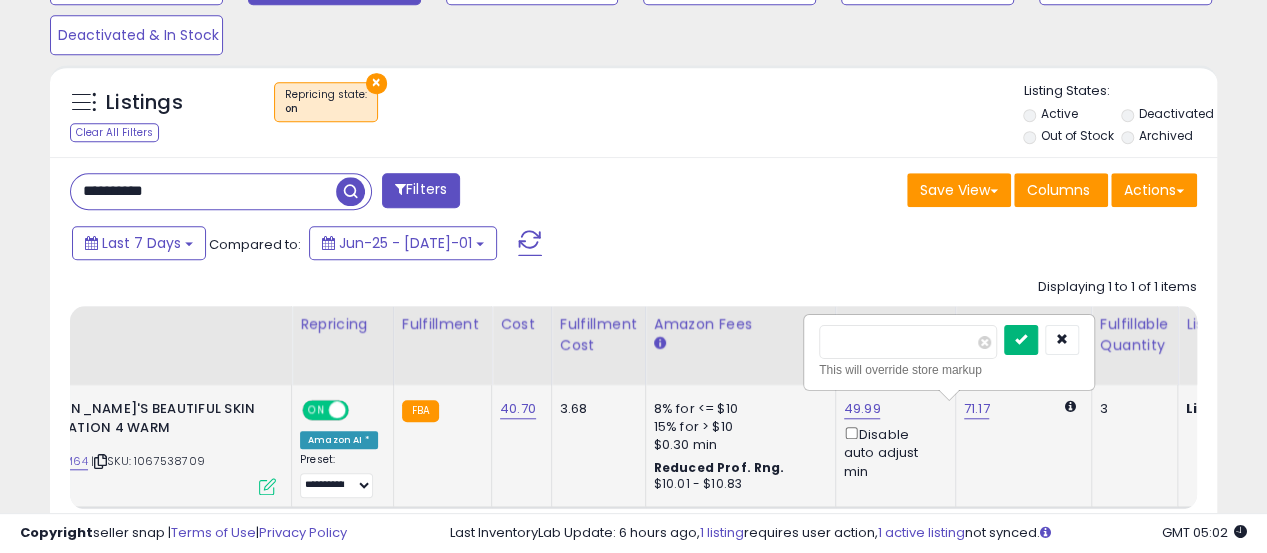 type on "**" 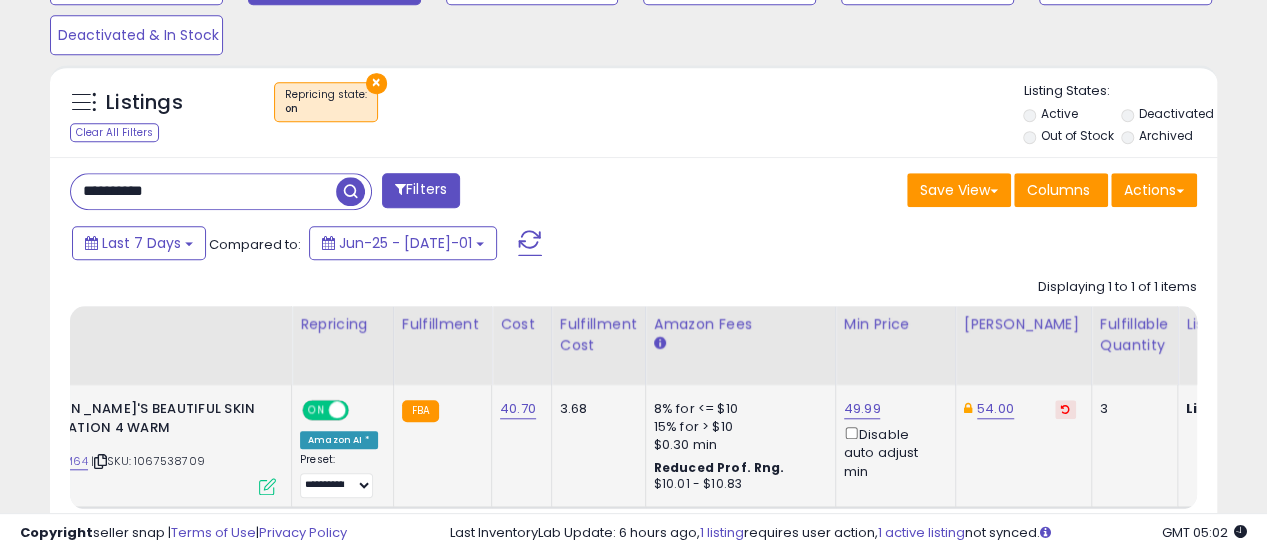 click on "**********" at bounding box center [203, 191] 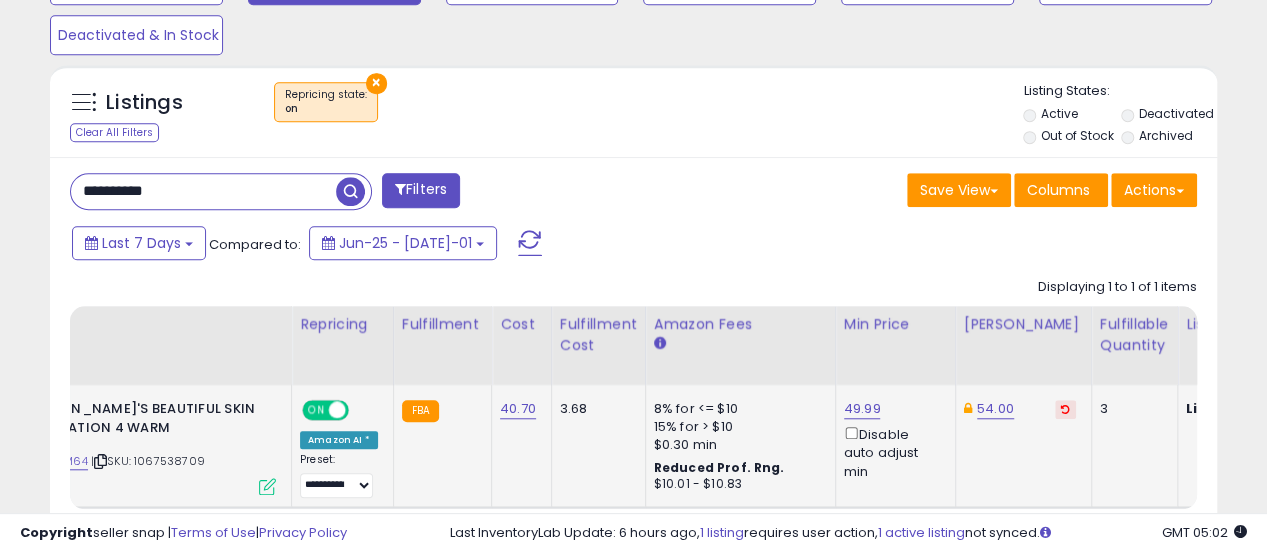 paste 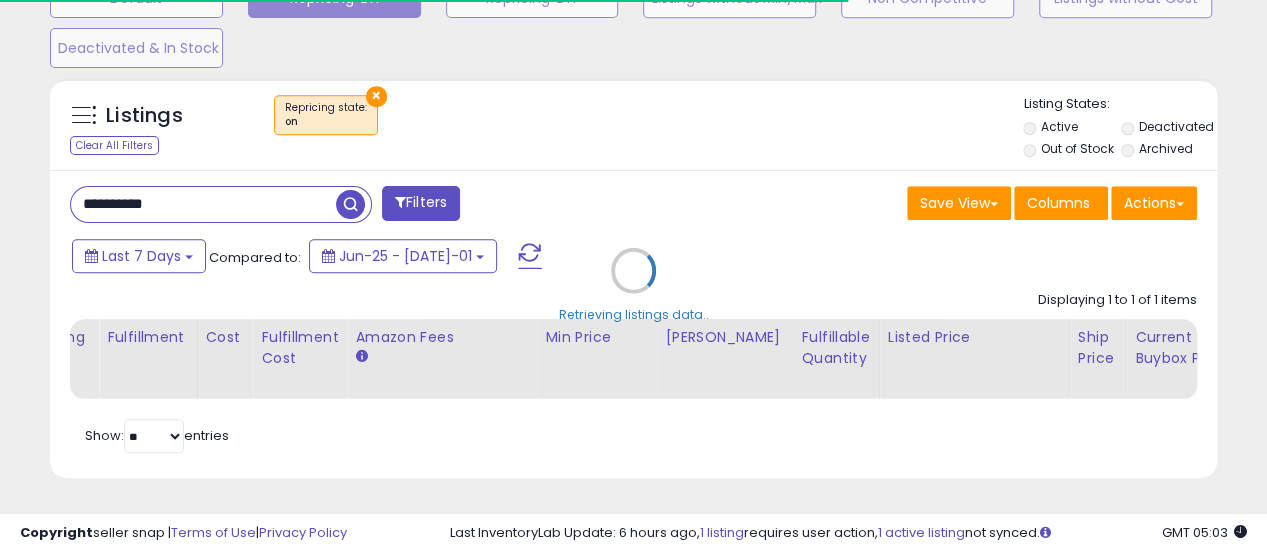 scroll, scrollTop: 410, scrollLeft: 674, axis: both 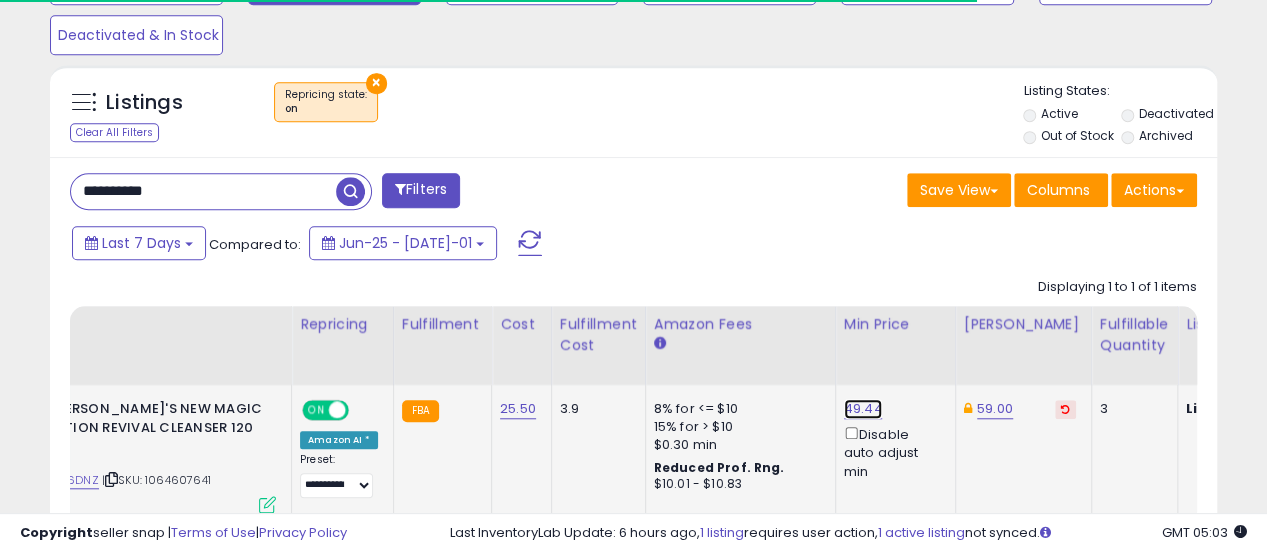 click on "49.44" at bounding box center [863, 409] 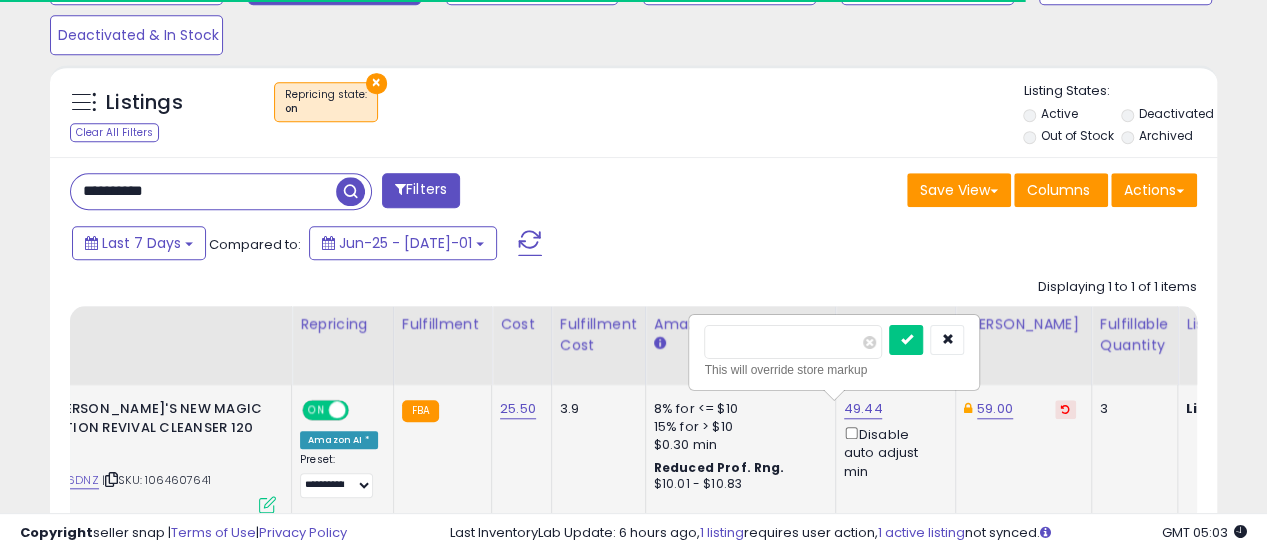 click on "*****" at bounding box center [793, 342] 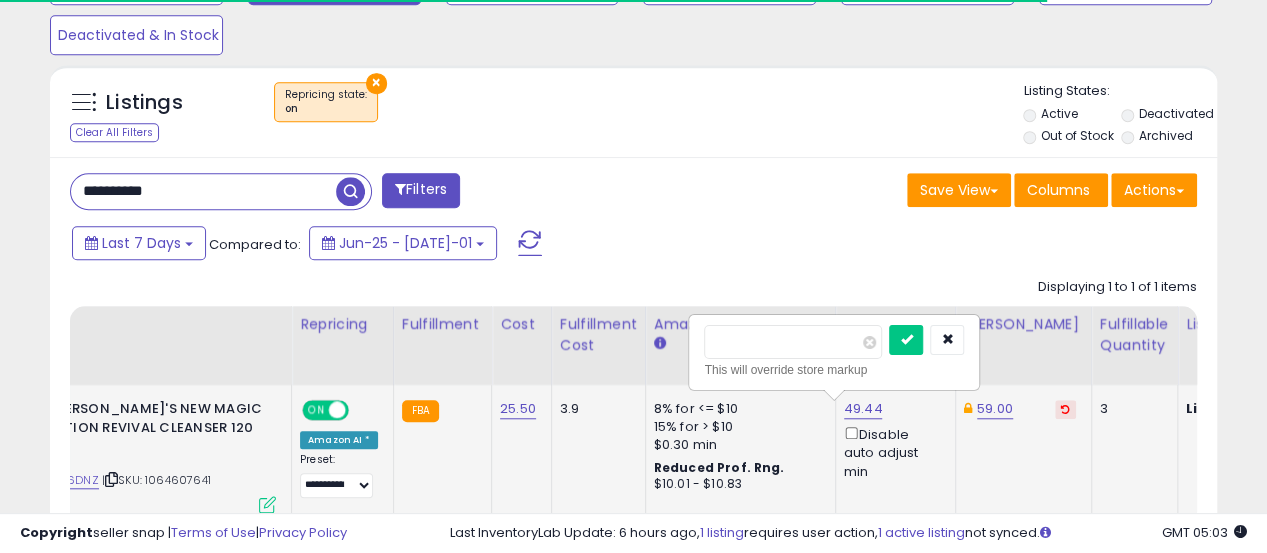 click on "*****" at bounding box center (793, 342) 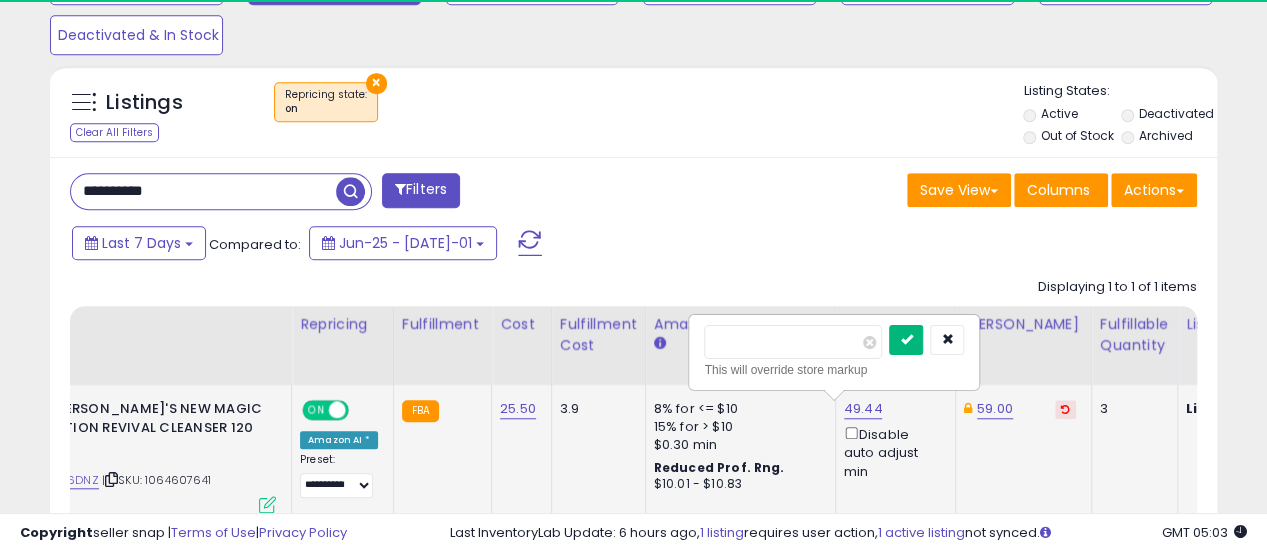 type on "**" 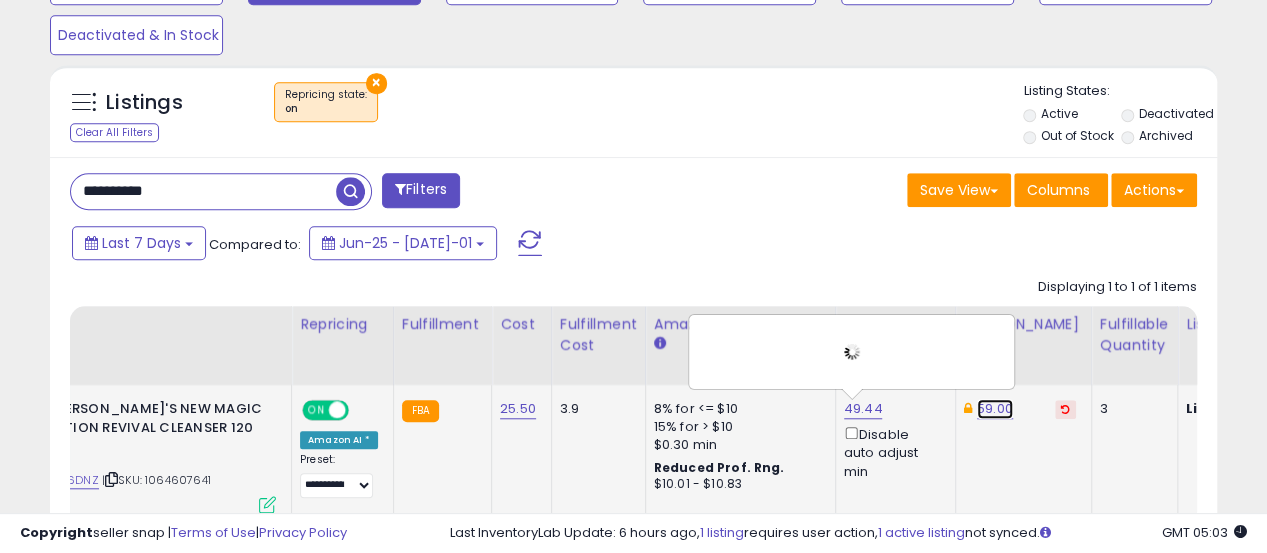 click on "59.00" at bounding box center [995, 409] 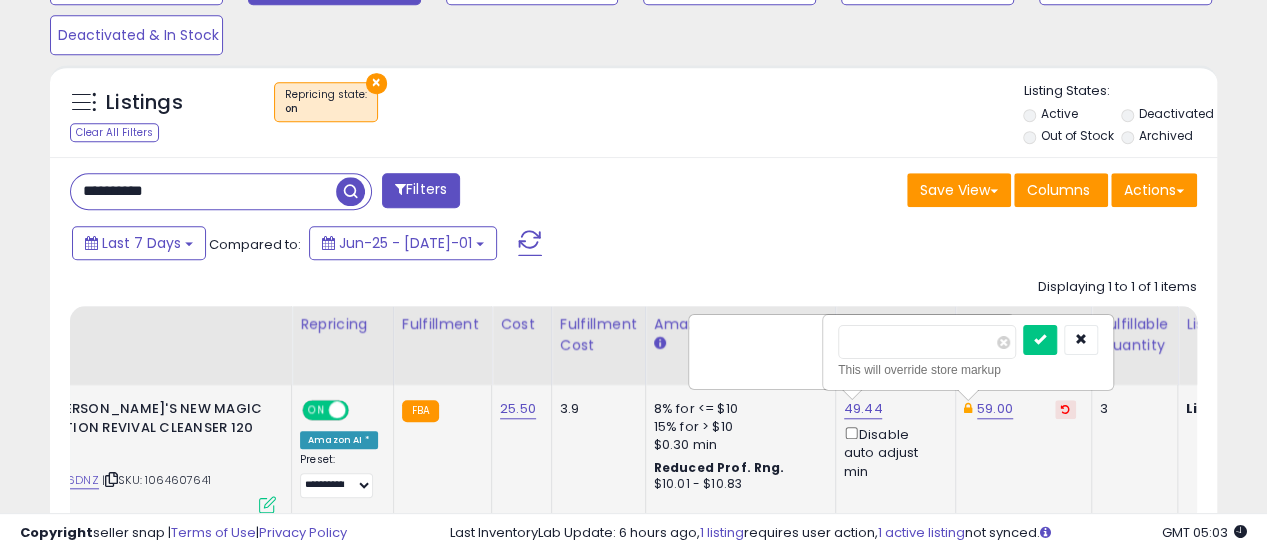click on "*****" at bounding box center (927, 342) 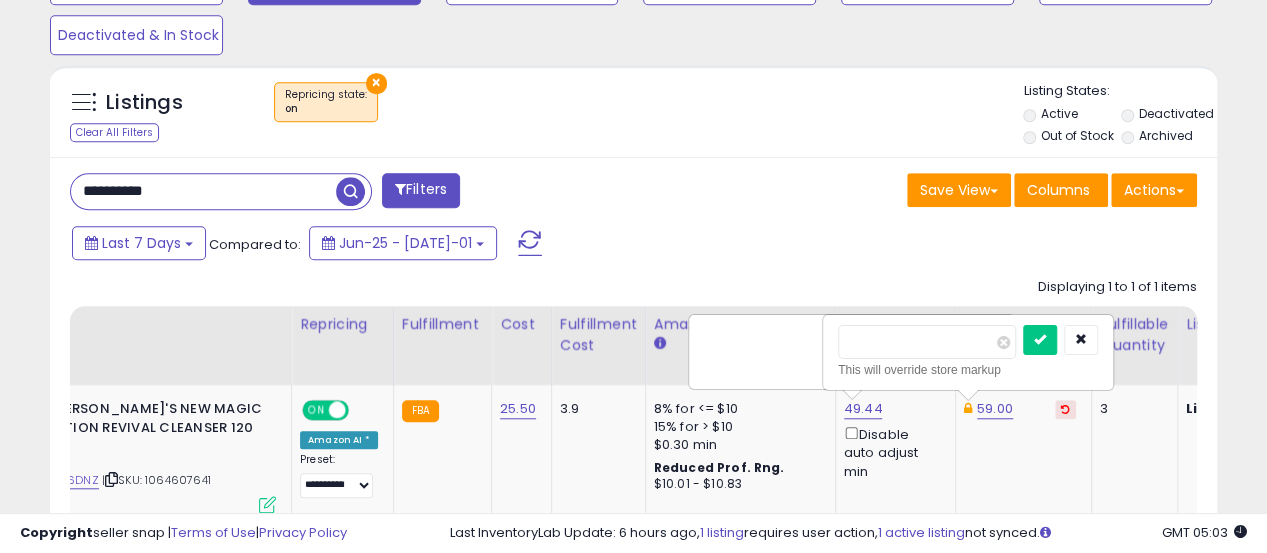 type on "*" 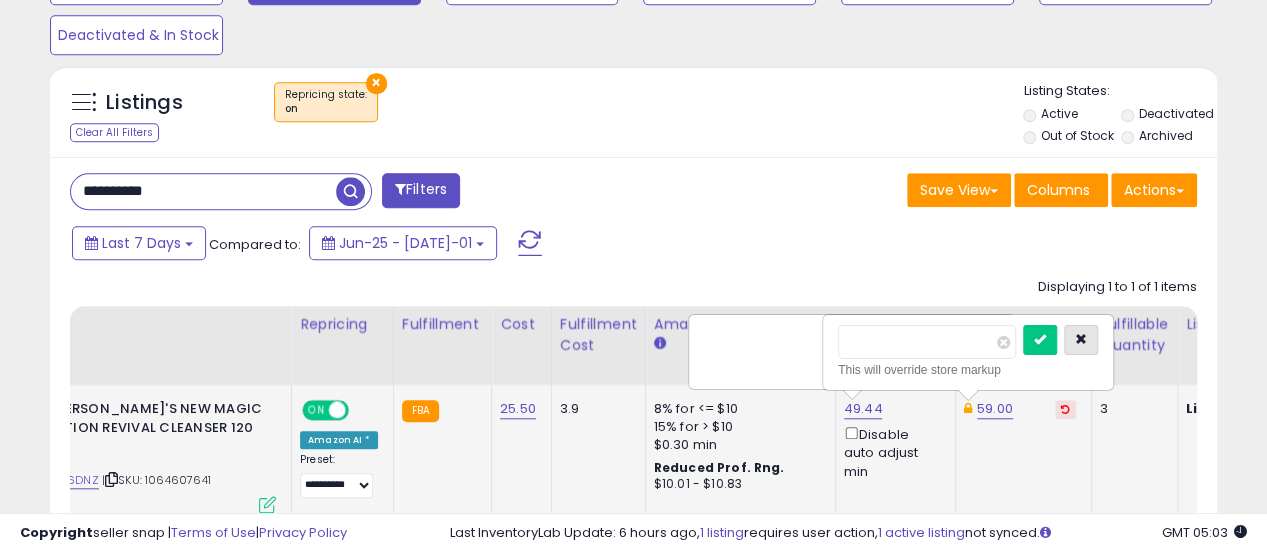 click at bounding box center (1081, 340) 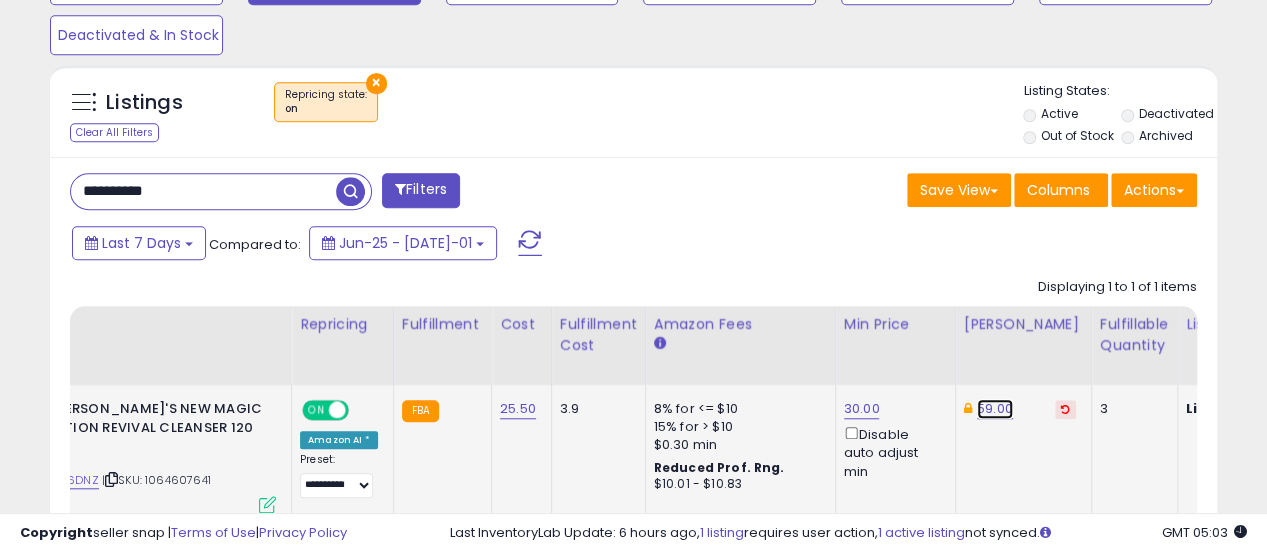 click on "59.00" at bounding box center [995, 409] 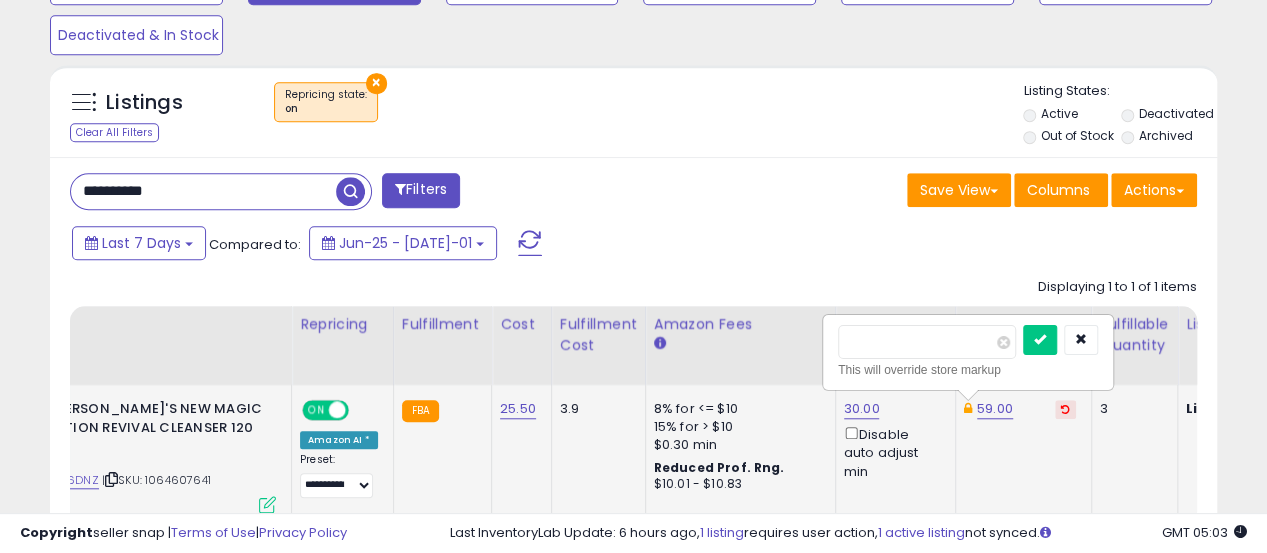 click on "*****" at bounding box center (927, 342) 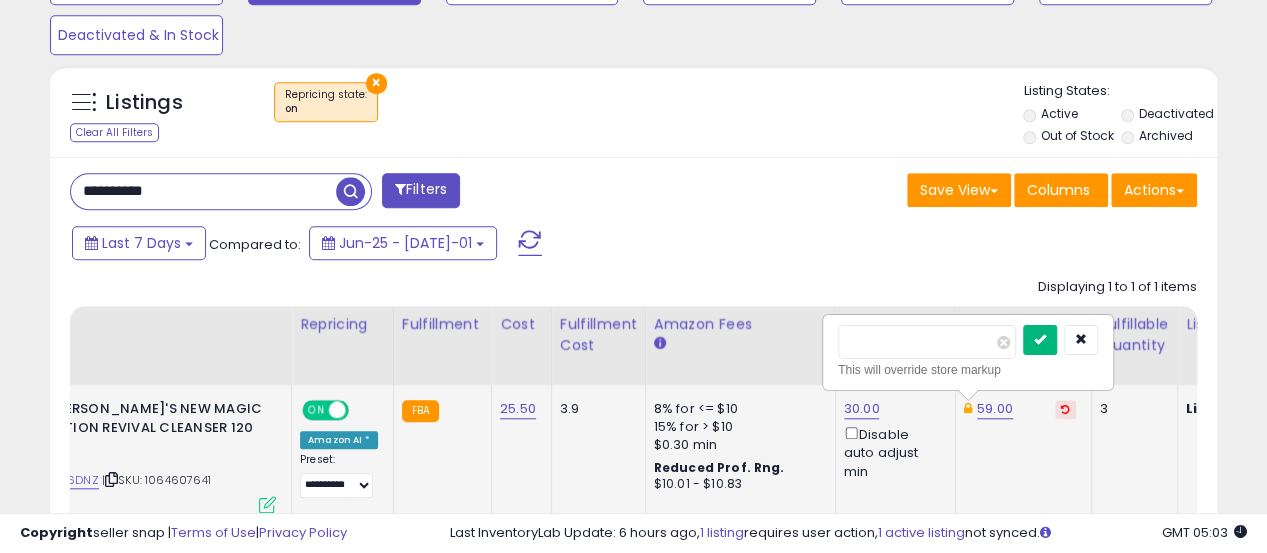 type on "**" 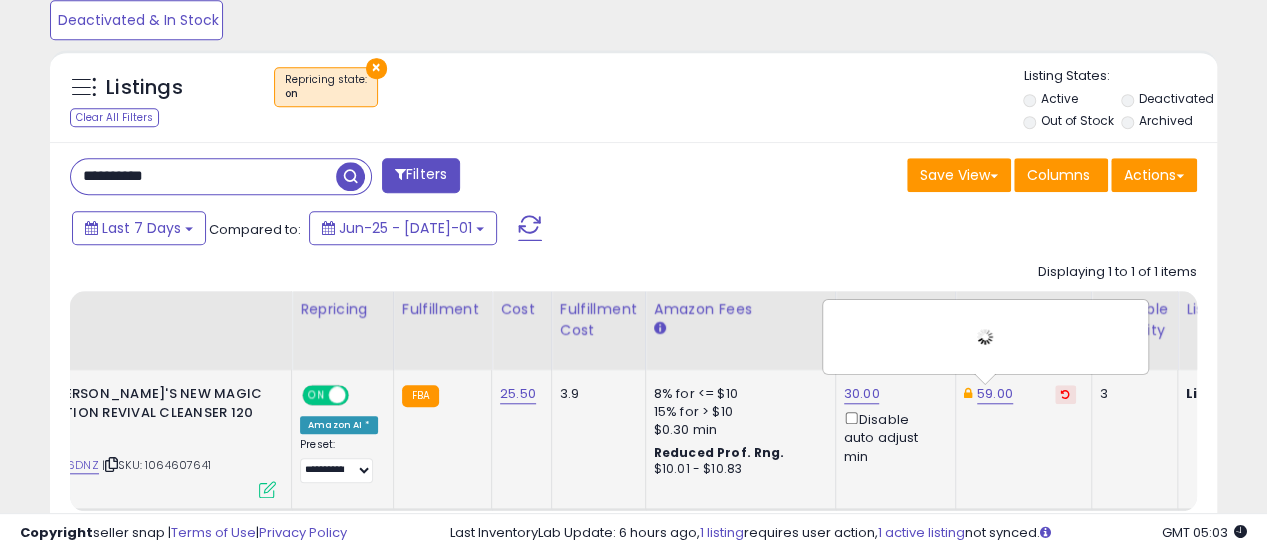 scroll, scrollTop: 765, scrollLeft: 0, axis: vertical 